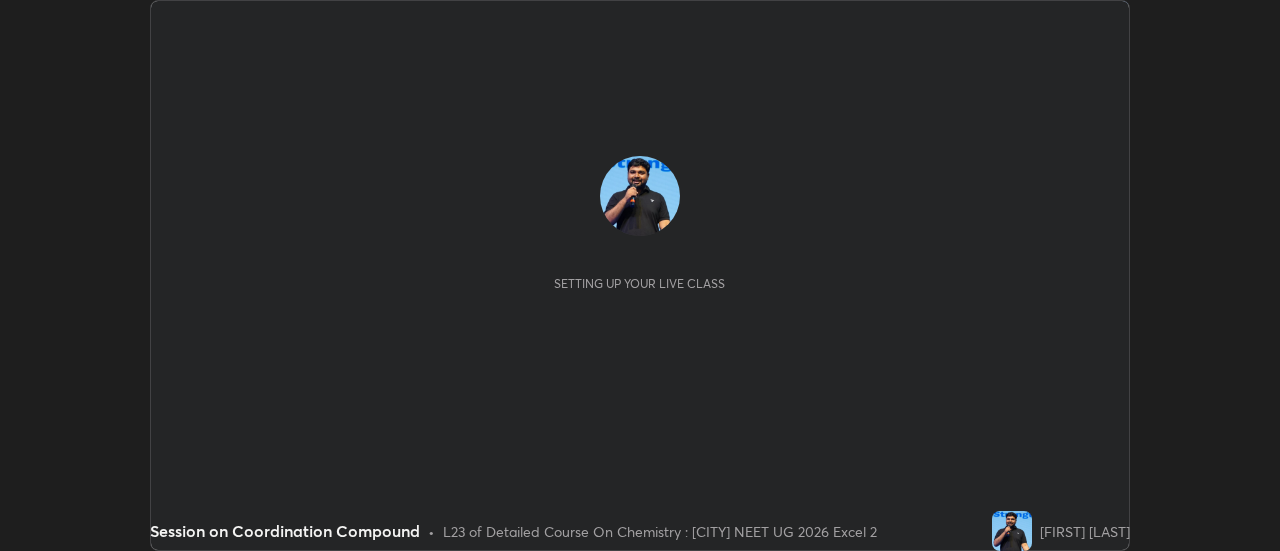 scroll, scrollTop: 0, scrollLeft: 0, axis: both 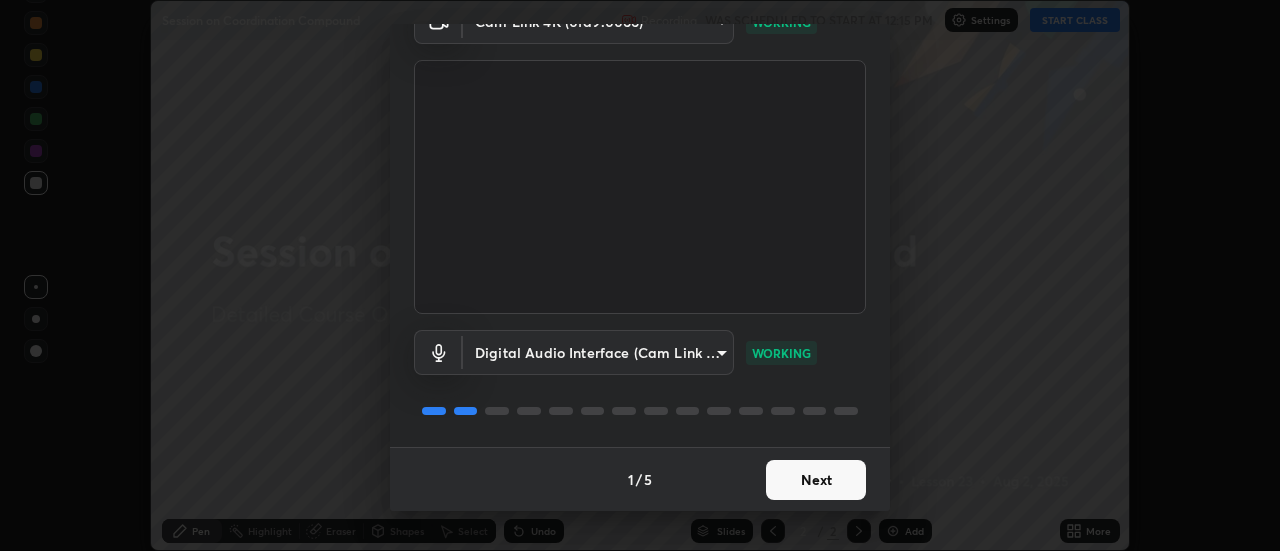click on "Next" at bounding box center (816, 480) 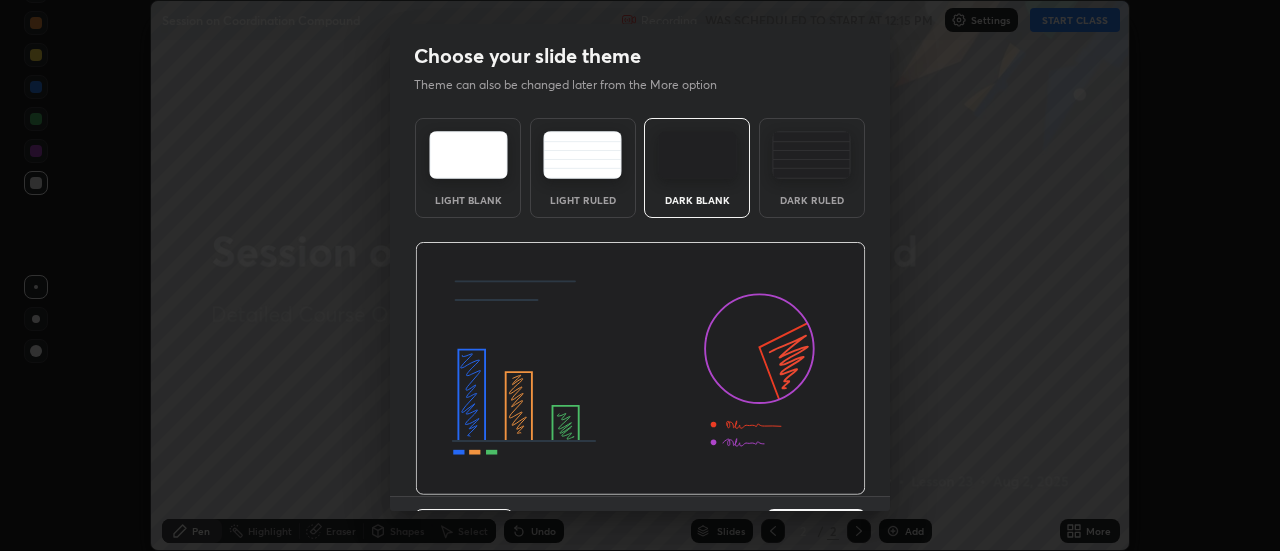 click at bounding box center (640, 369) 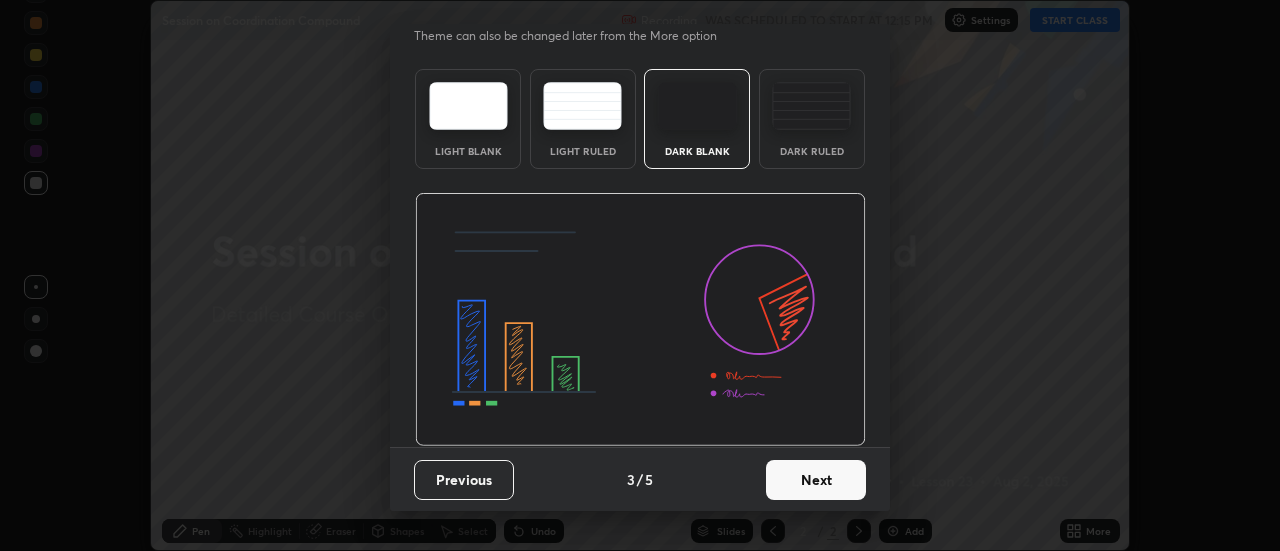 click on "Next" at bounding box center (816, 480) 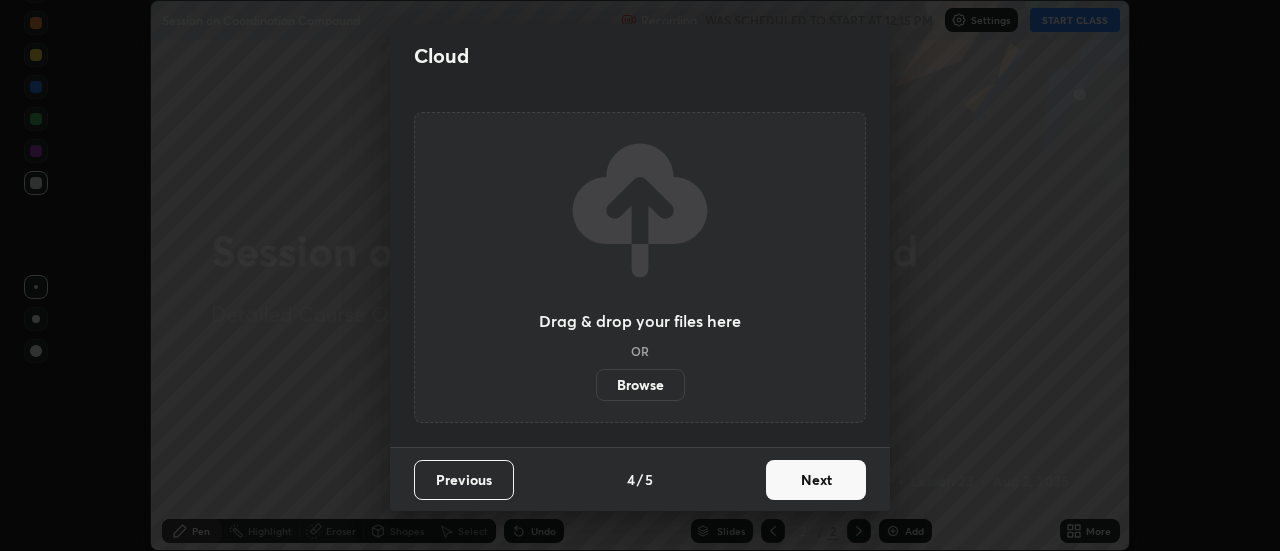 scroll, scrollTop: 0, scrollLeft: 0, axis: both 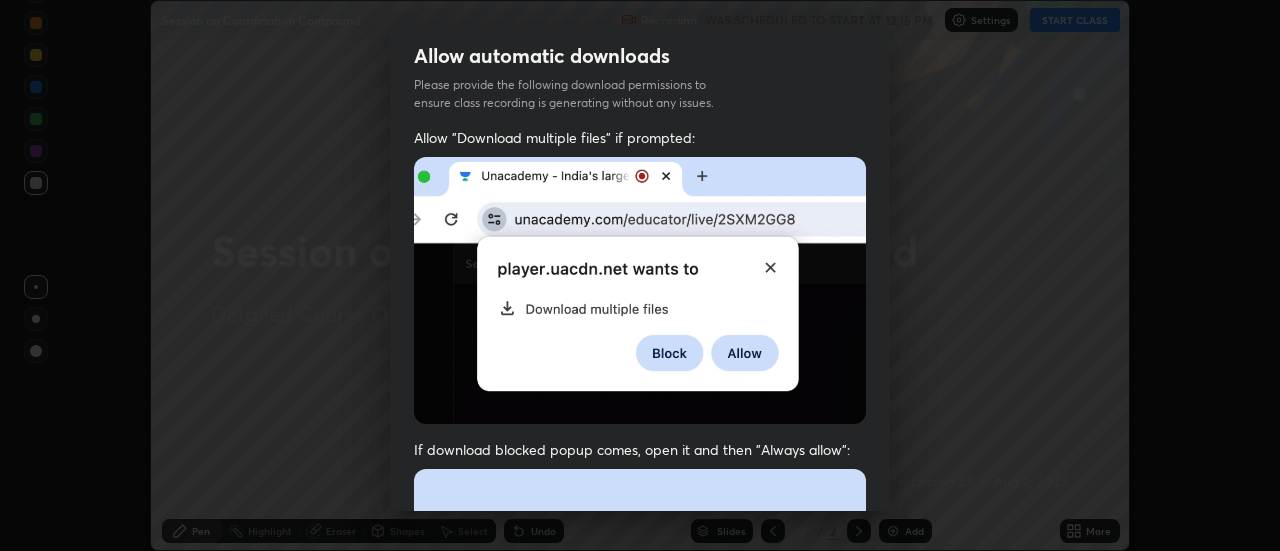 click at bounding box center (640, 687) 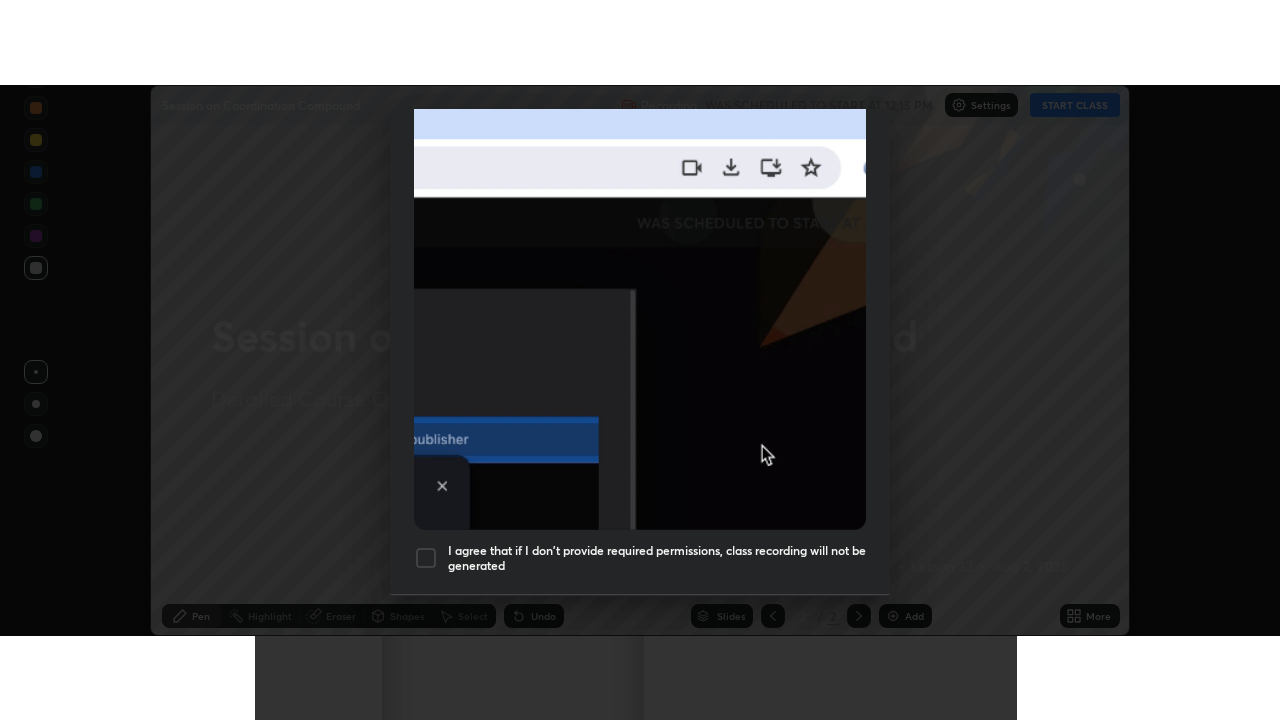 scroll, scrollTop: 513, scrollLeft: 0, axis: vertical 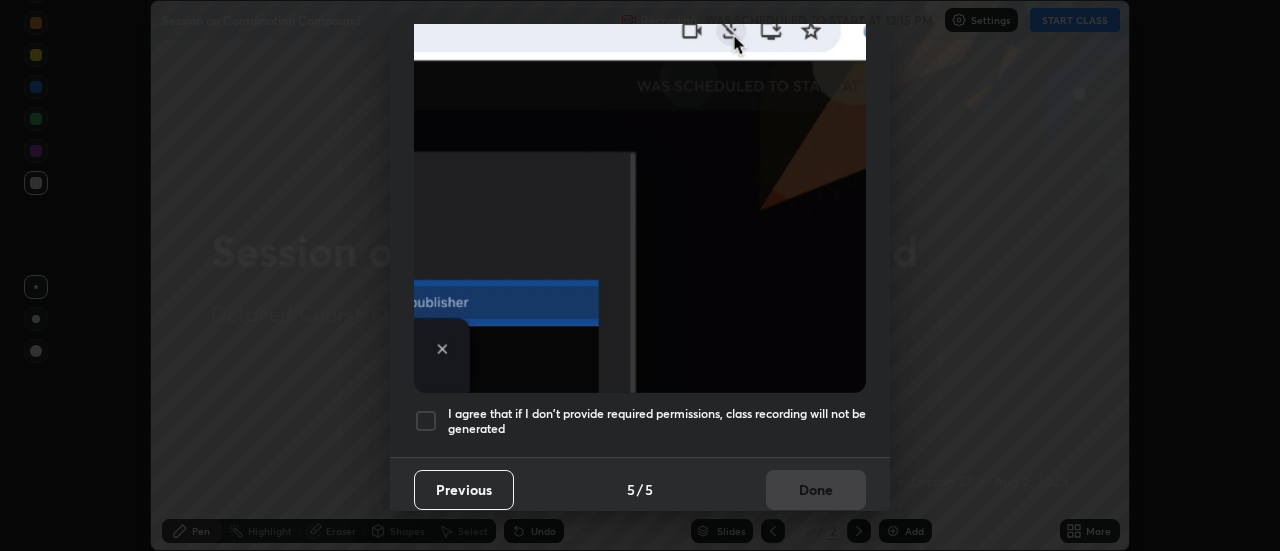 click on "I agree that if I don't provide required permissions, class recording will not be generated" at bounding box center (657, 421) 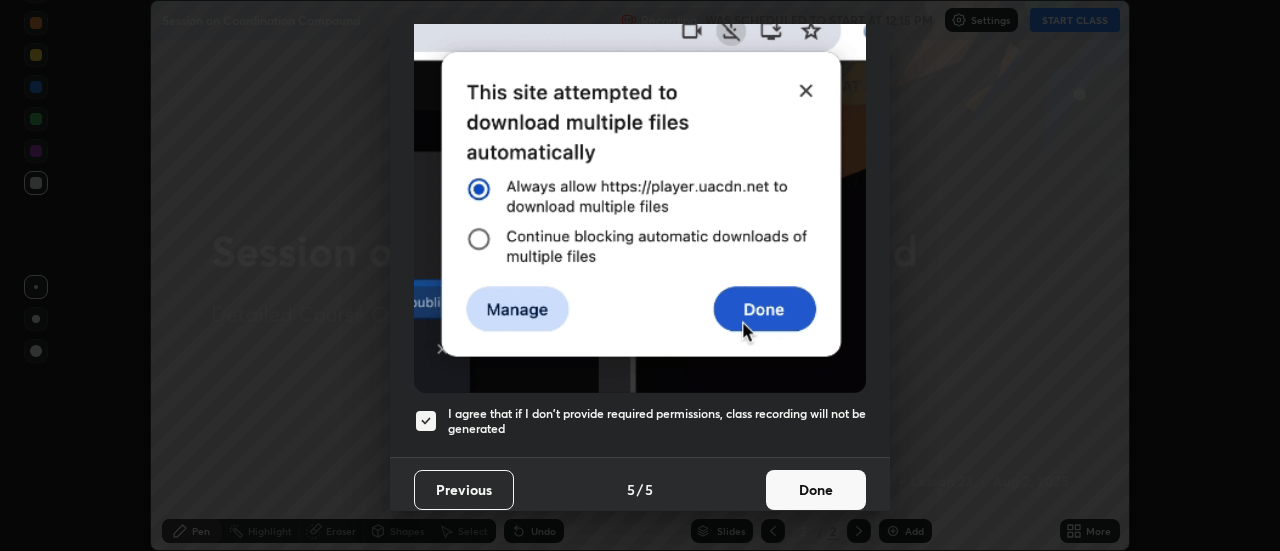 click on "Done" at bounding box center (816, 490) 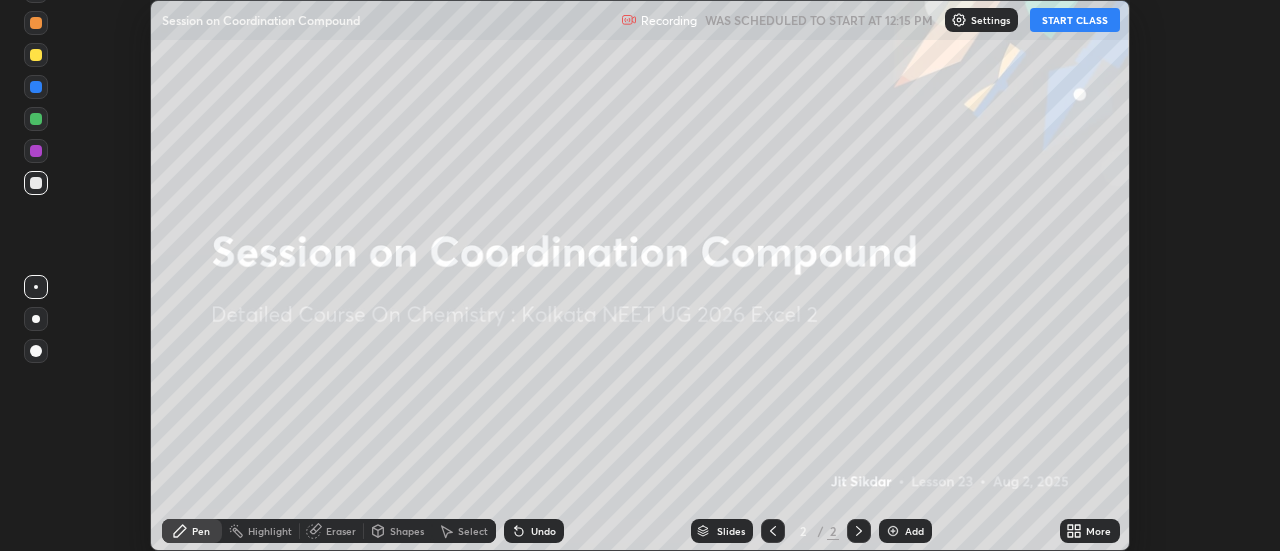 click on "Slides 2 / 2 Add" at bounding box center (812, 531) 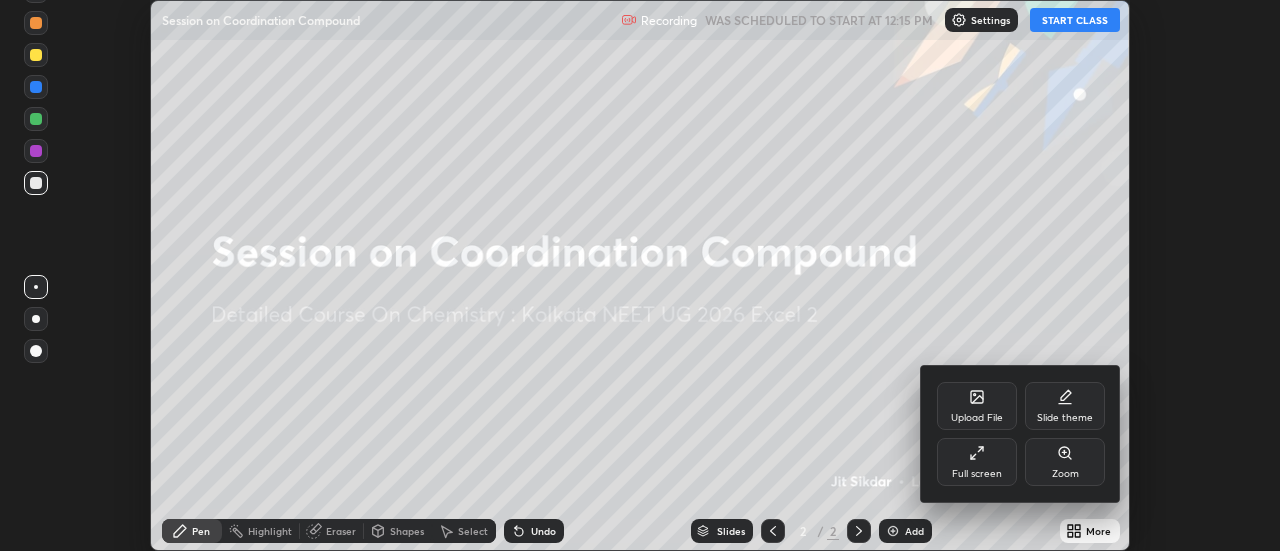 click on "Full screen" at bounding box center (977, 462) 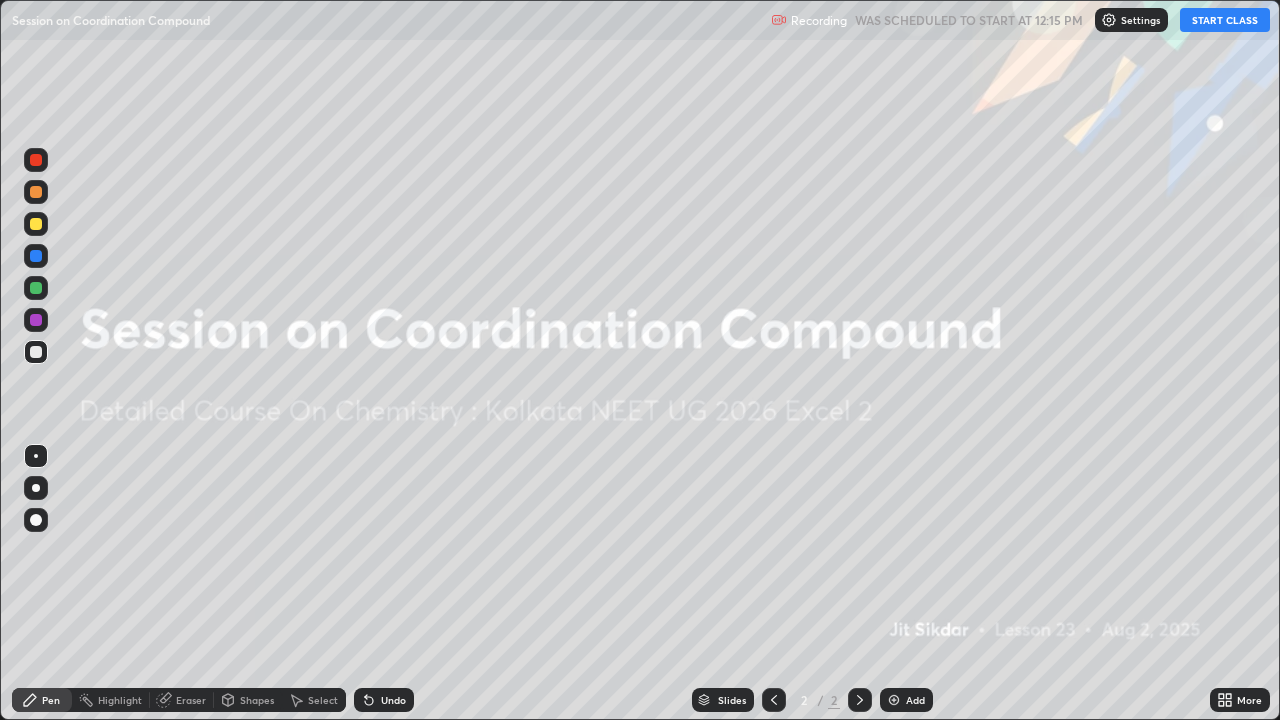 scroll, scrollTop: 99280, scrollLeft: 98720, axis: both 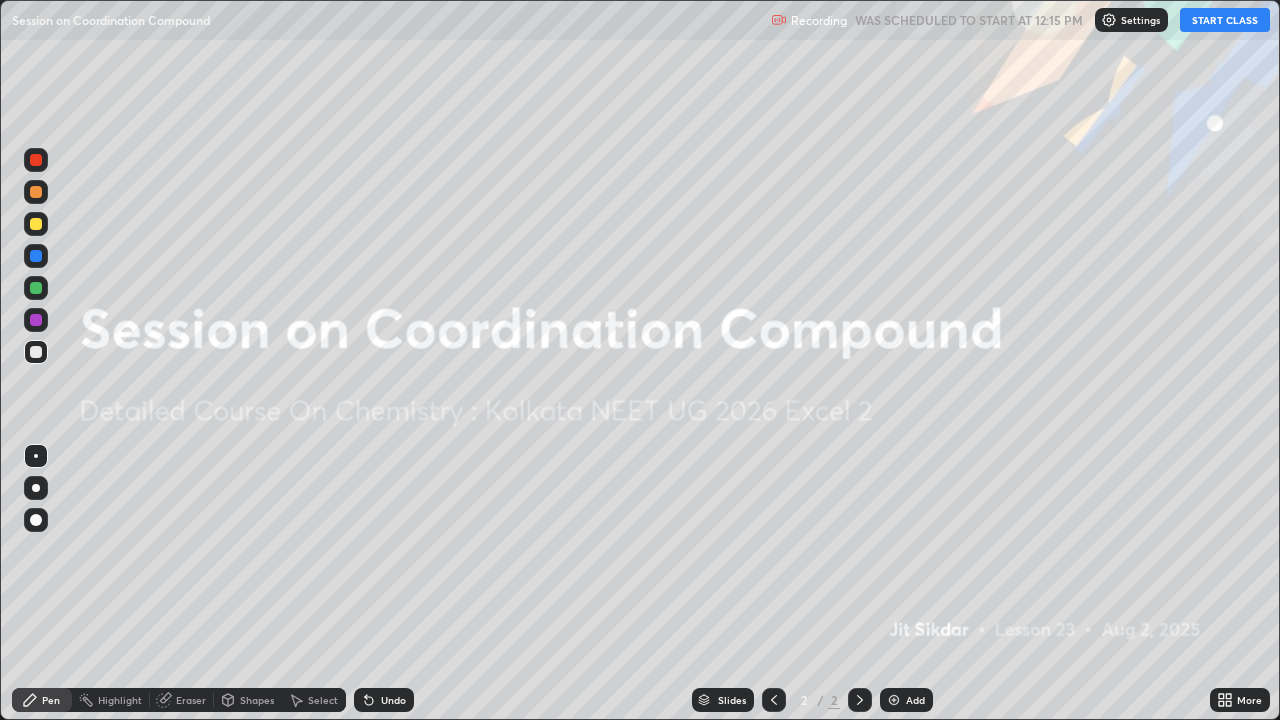 click on "Add" at bounding box center (906, 700) 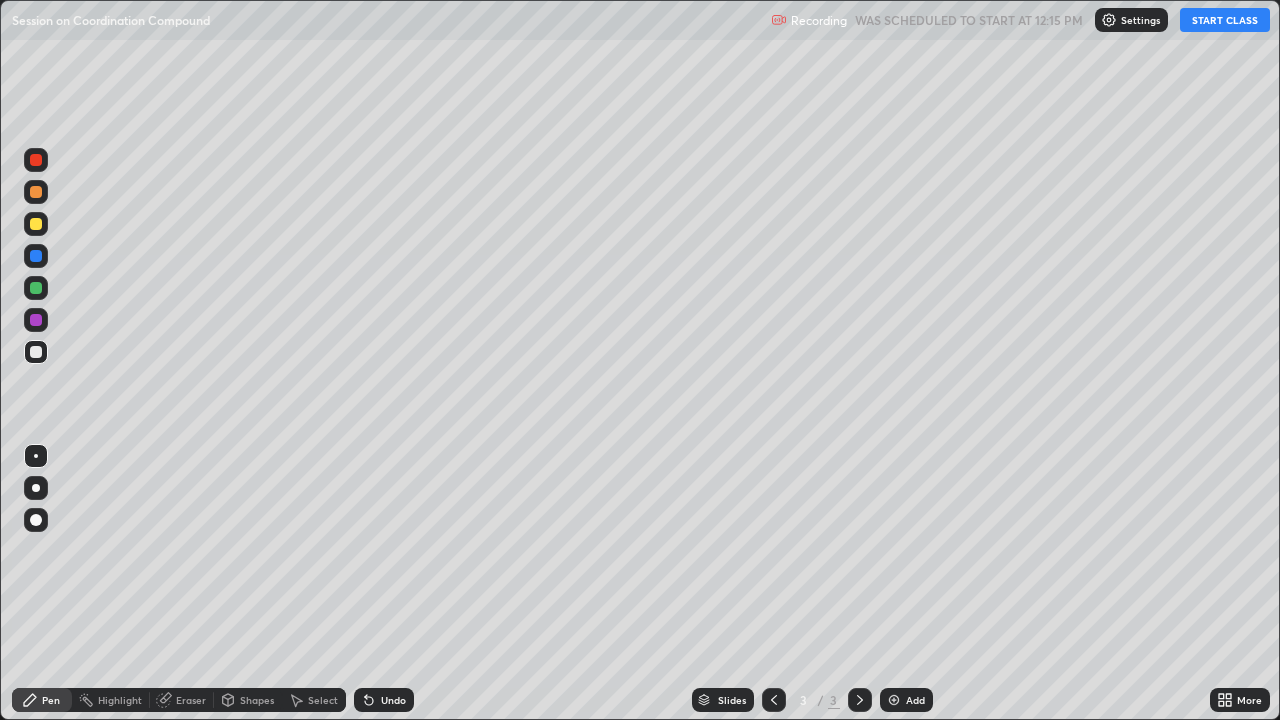 click on "START CLASS" at bounding box center [1225, 20] 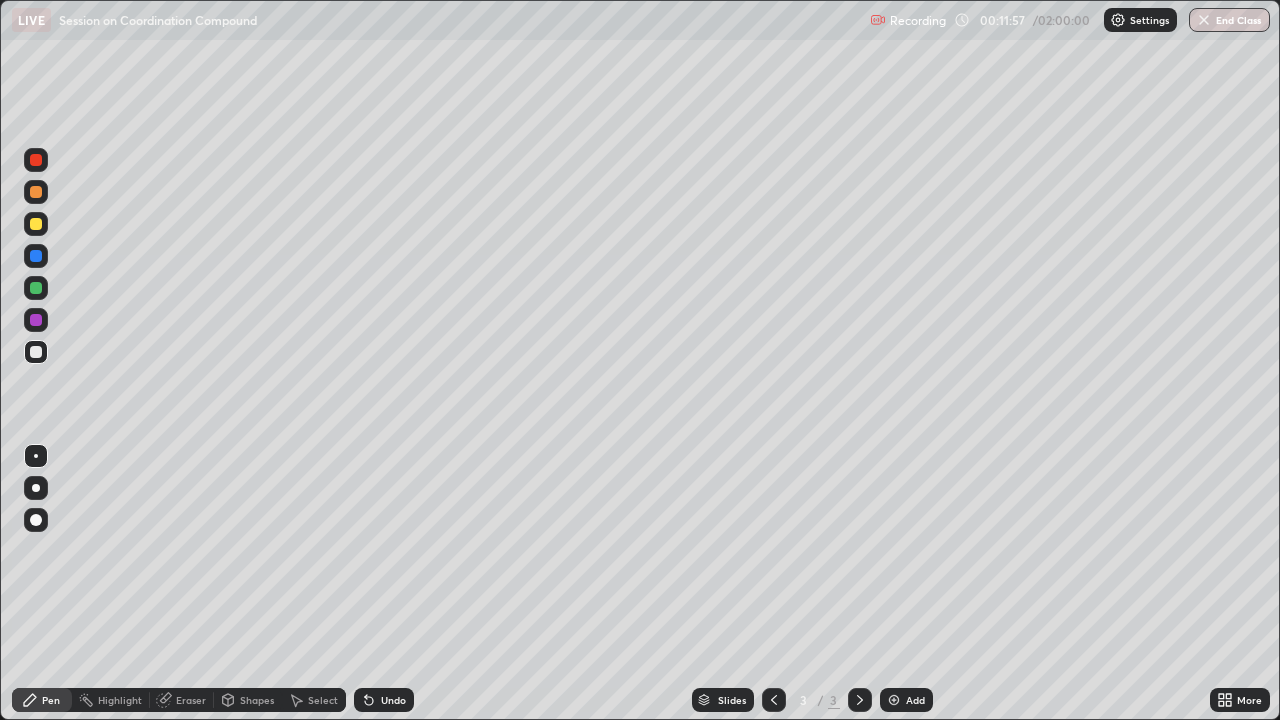 click on "Add" at bounding box center [906, 700] 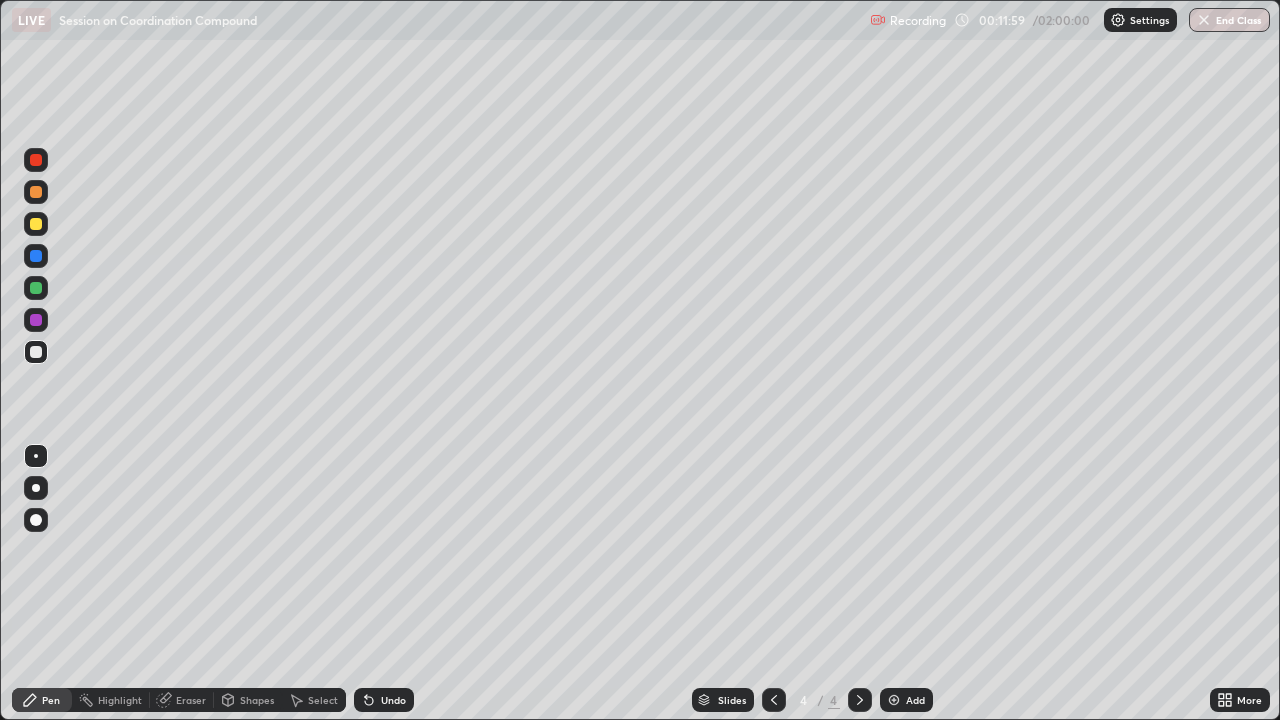 click at bounding box center [36, 224] 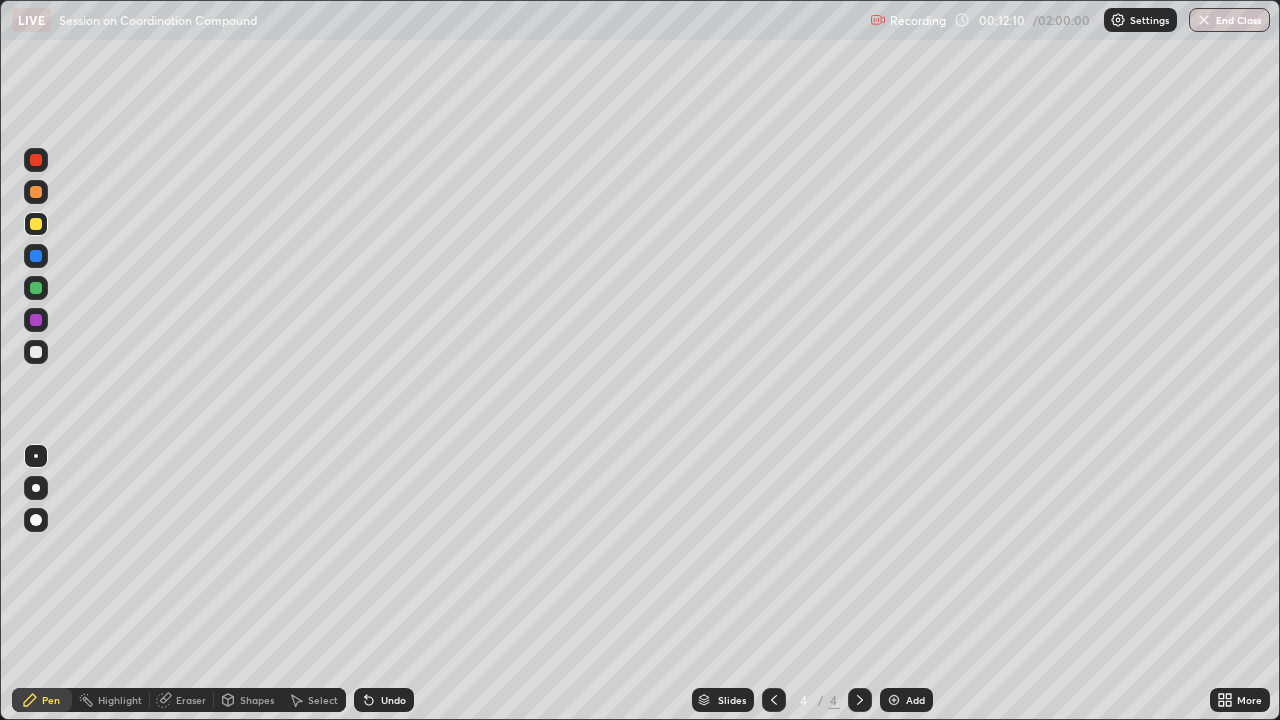 click at bounding box center (36, 352) 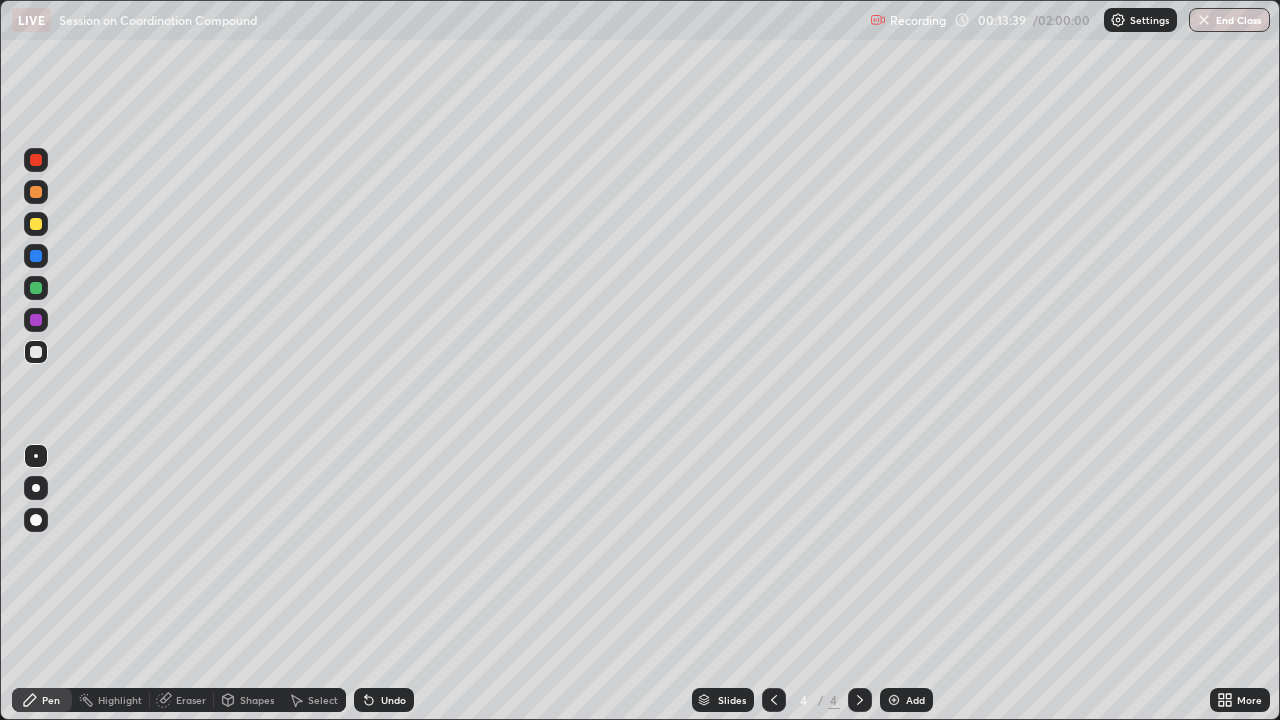 click at bounding box center [36, 288] 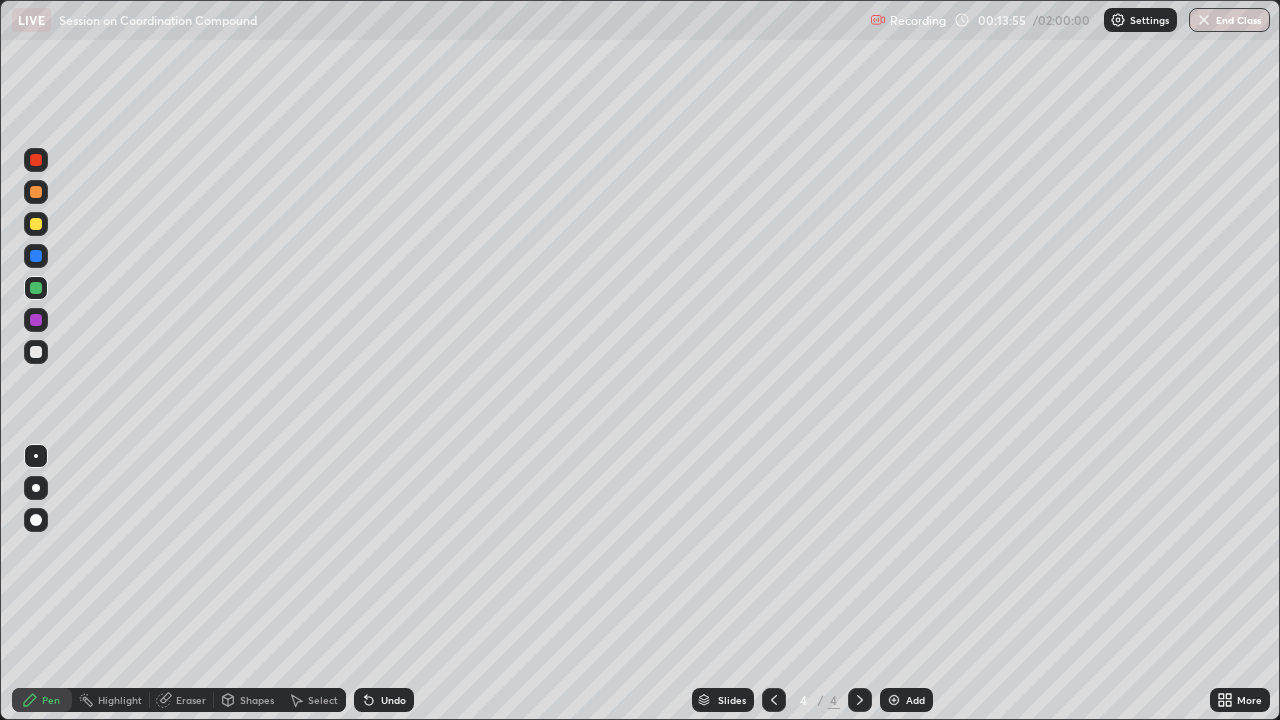 click at bounding box center [36, 352] 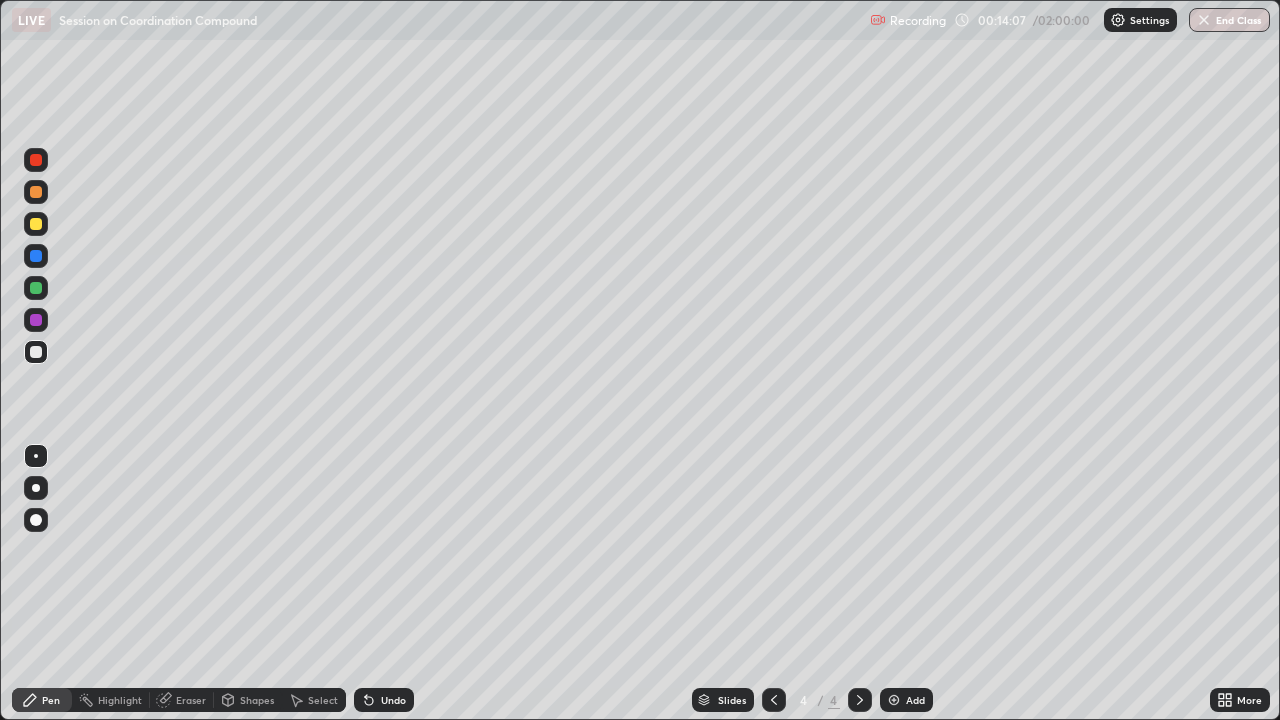 click on "Shapes" at bounding box center [257, 700] 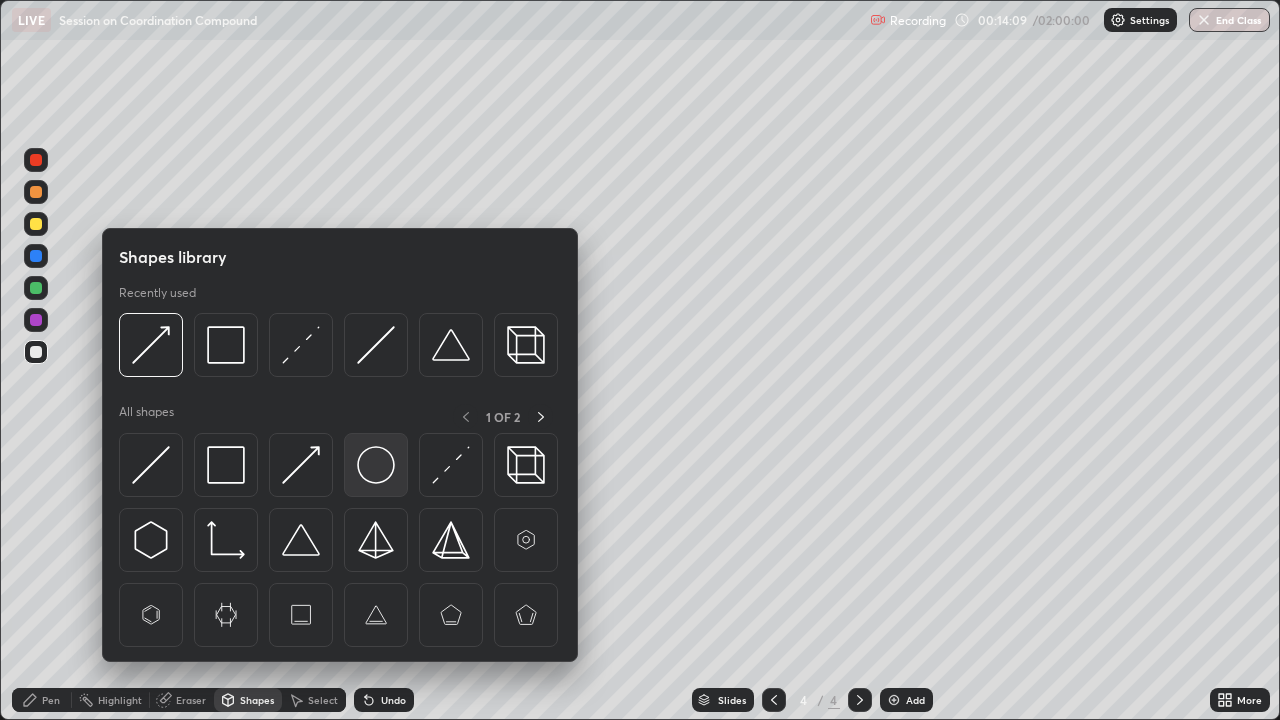 click at bounding box center [376, 465] 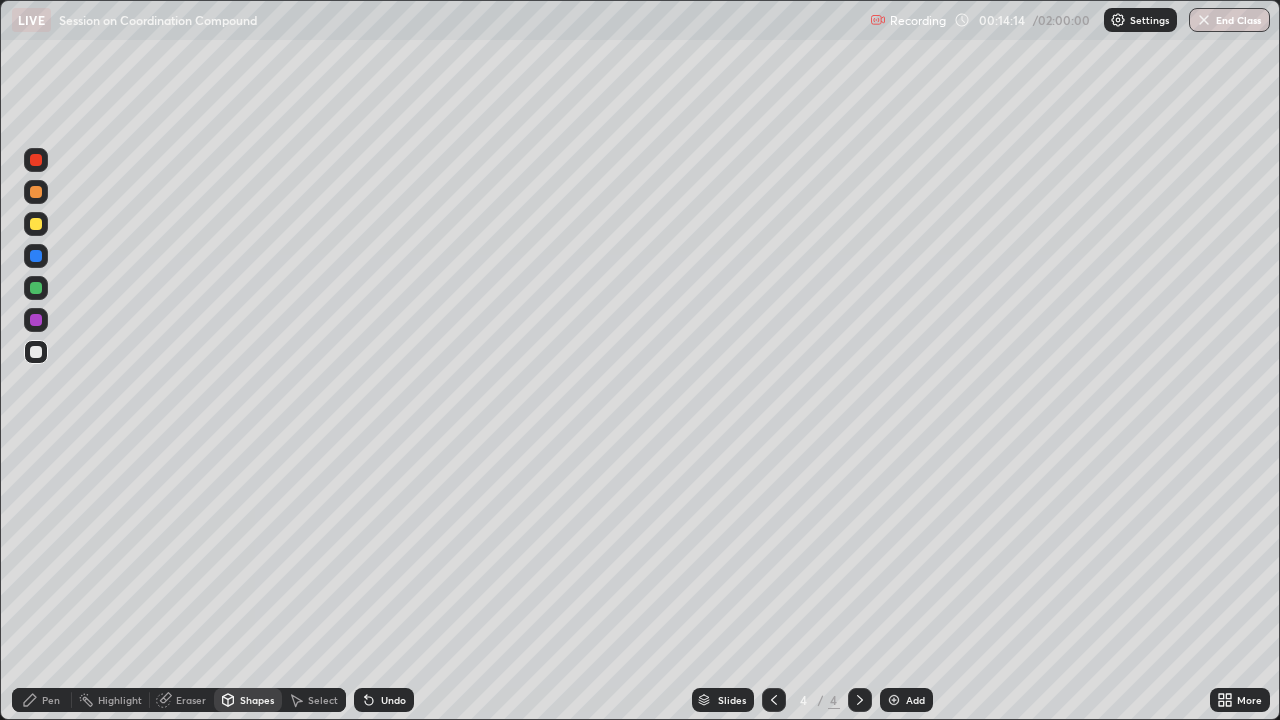 click on "Pen" at bounding box center [51, 700] 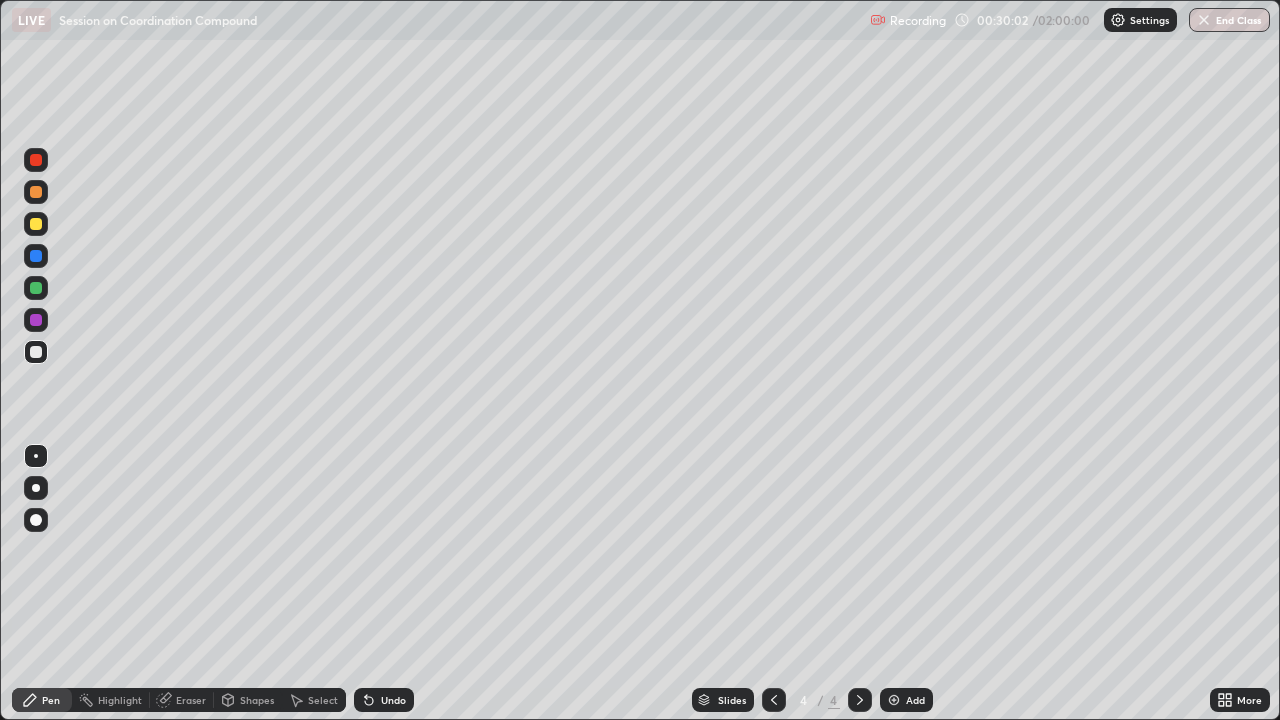 click on "Add" at bounding box center (906, 700) 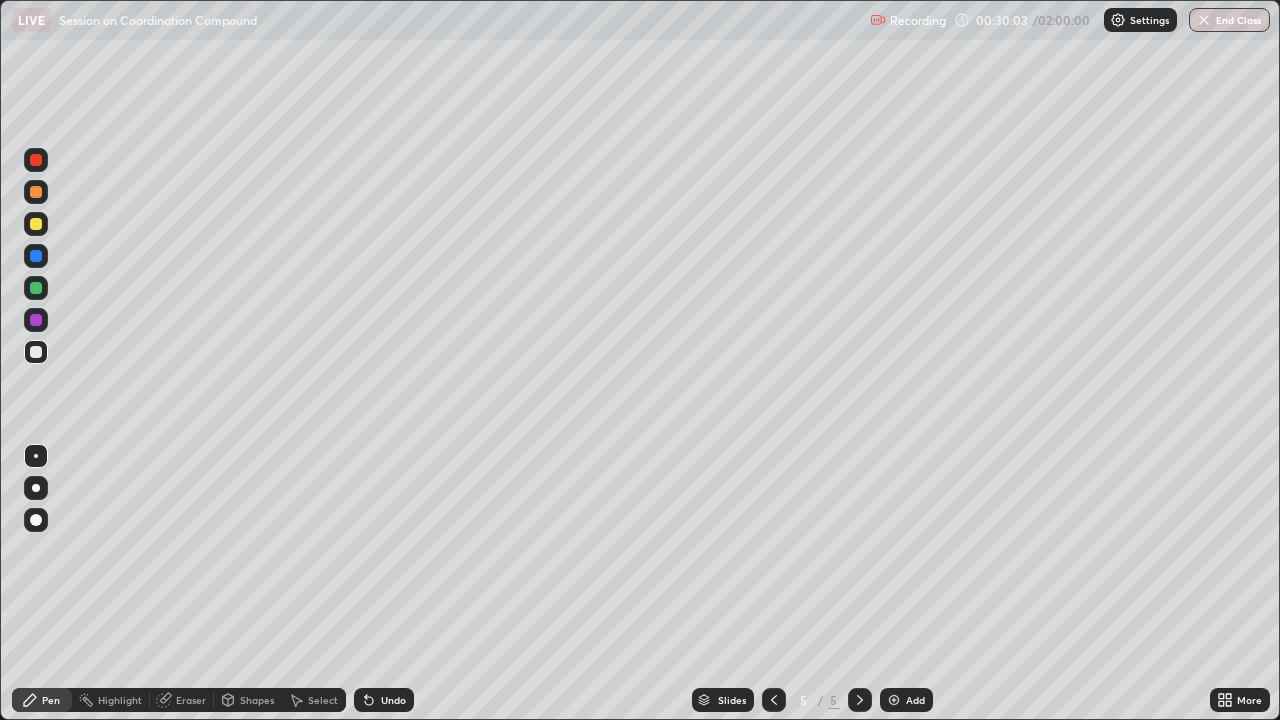 click at bounding box center (36, 288) 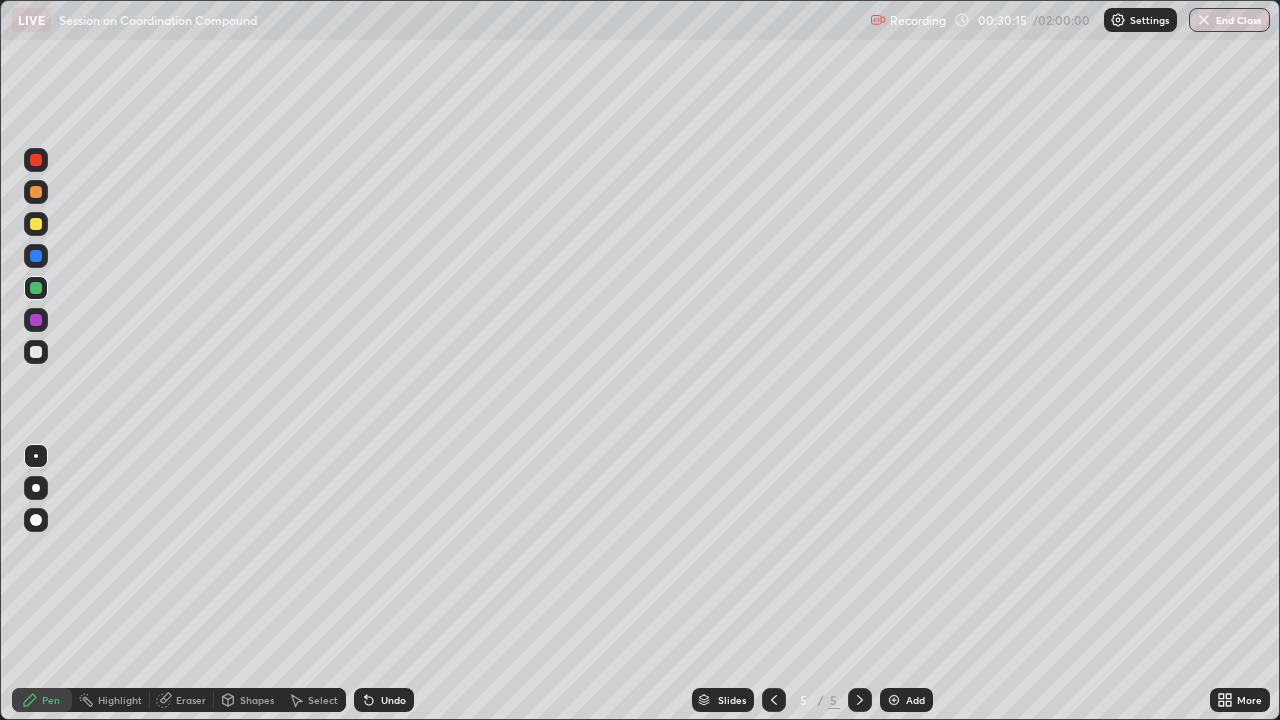 click at bounding box center [36, 352] 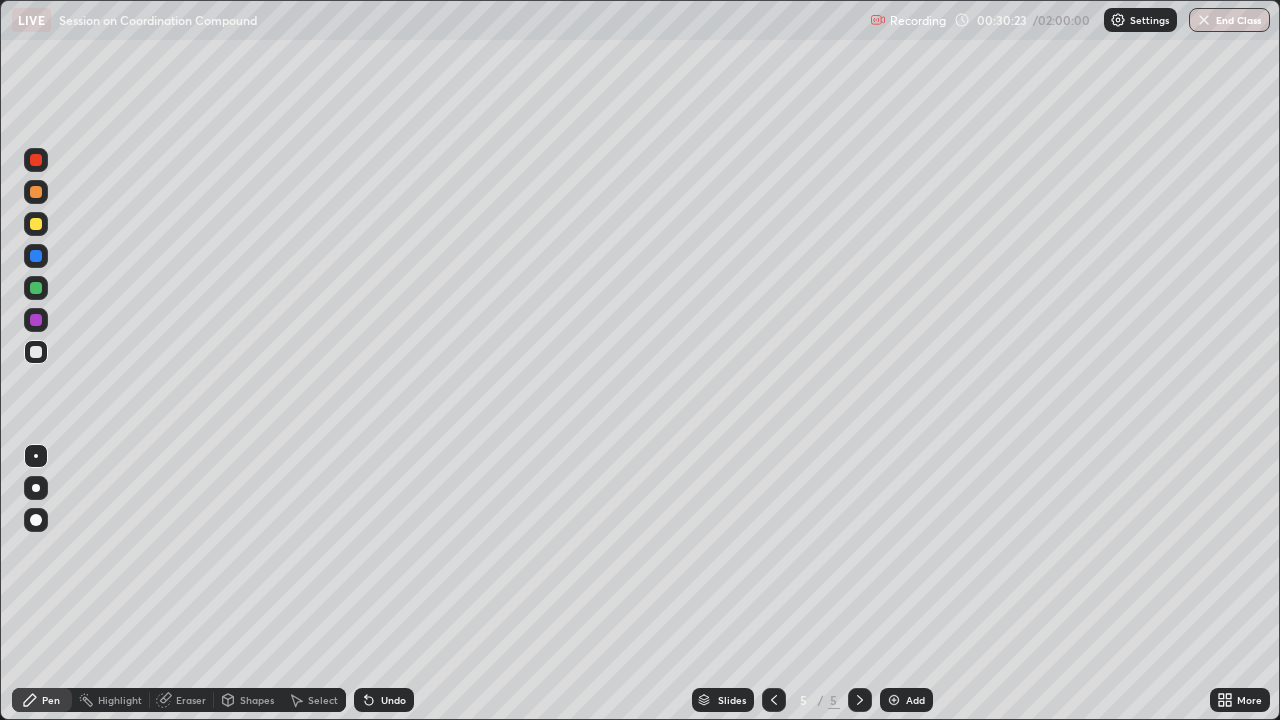 click at bounding box center [36, 352] 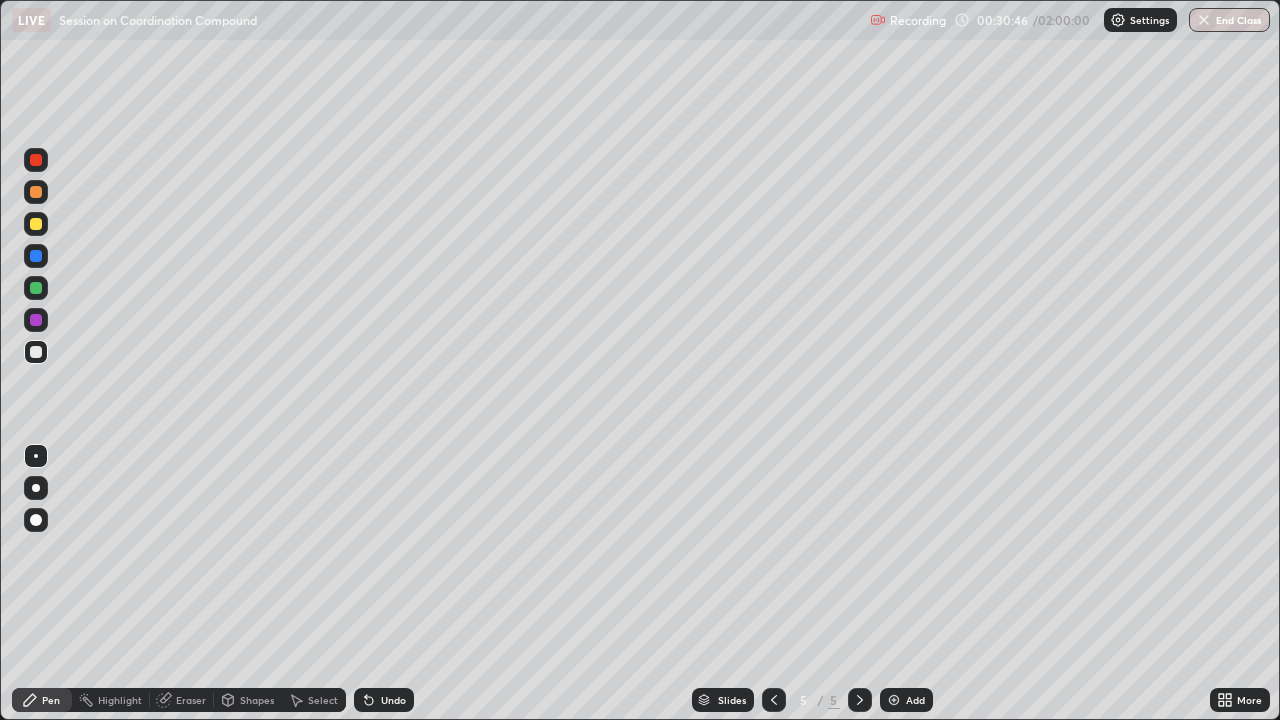 click on "Undo" at bounding box center (393, 700) 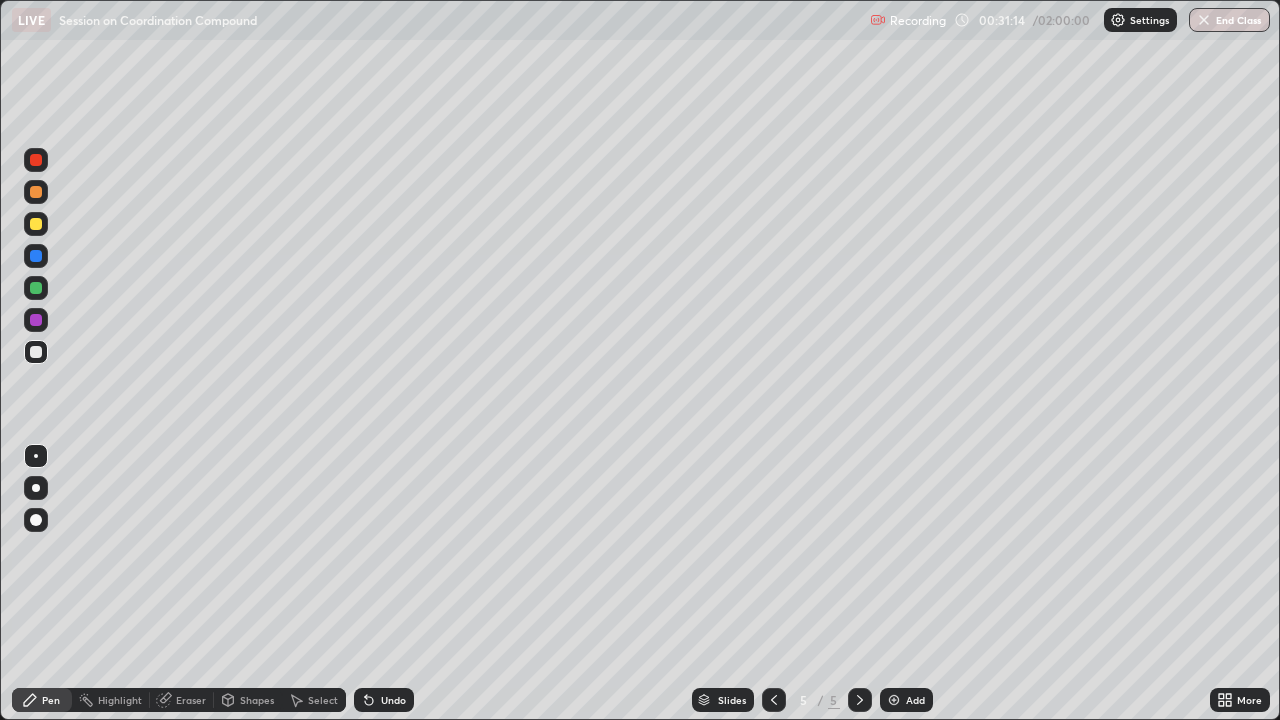 click on "Undo" at bounding box center (380, 700) 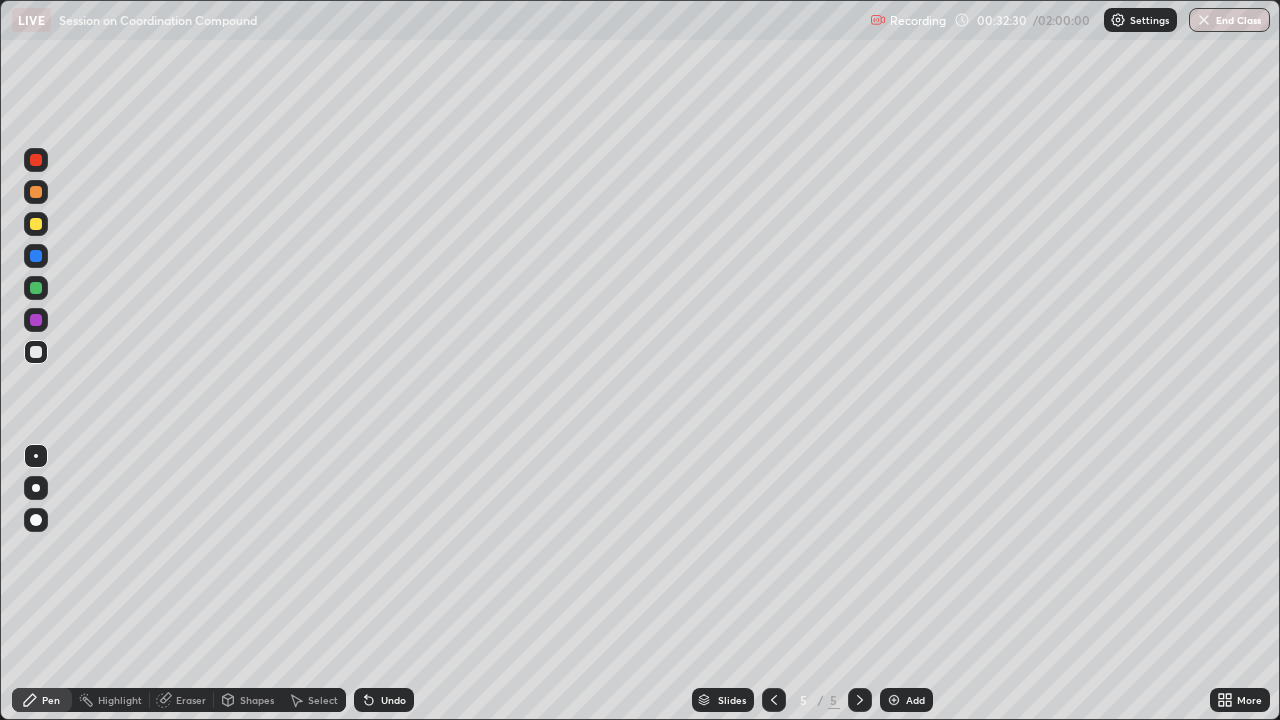 click on "Undo" at bounding box center [384, 700] 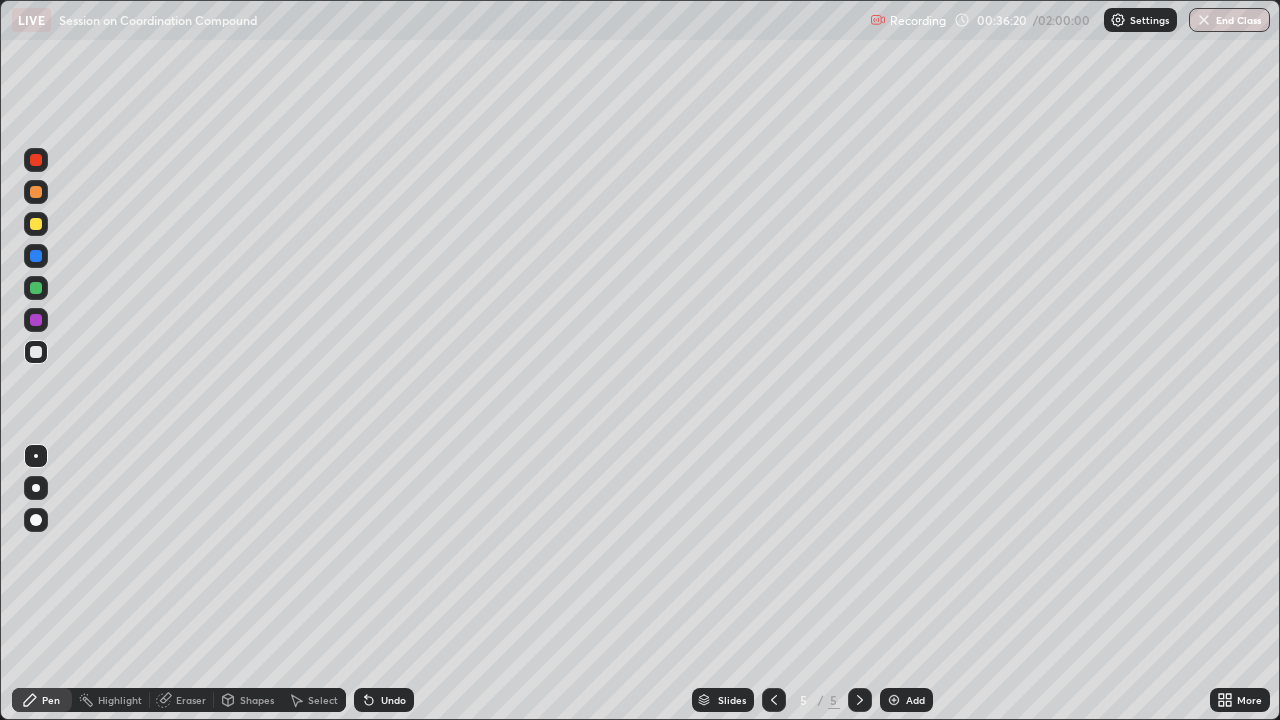 click on "Add" at bounding box center (906, 700) 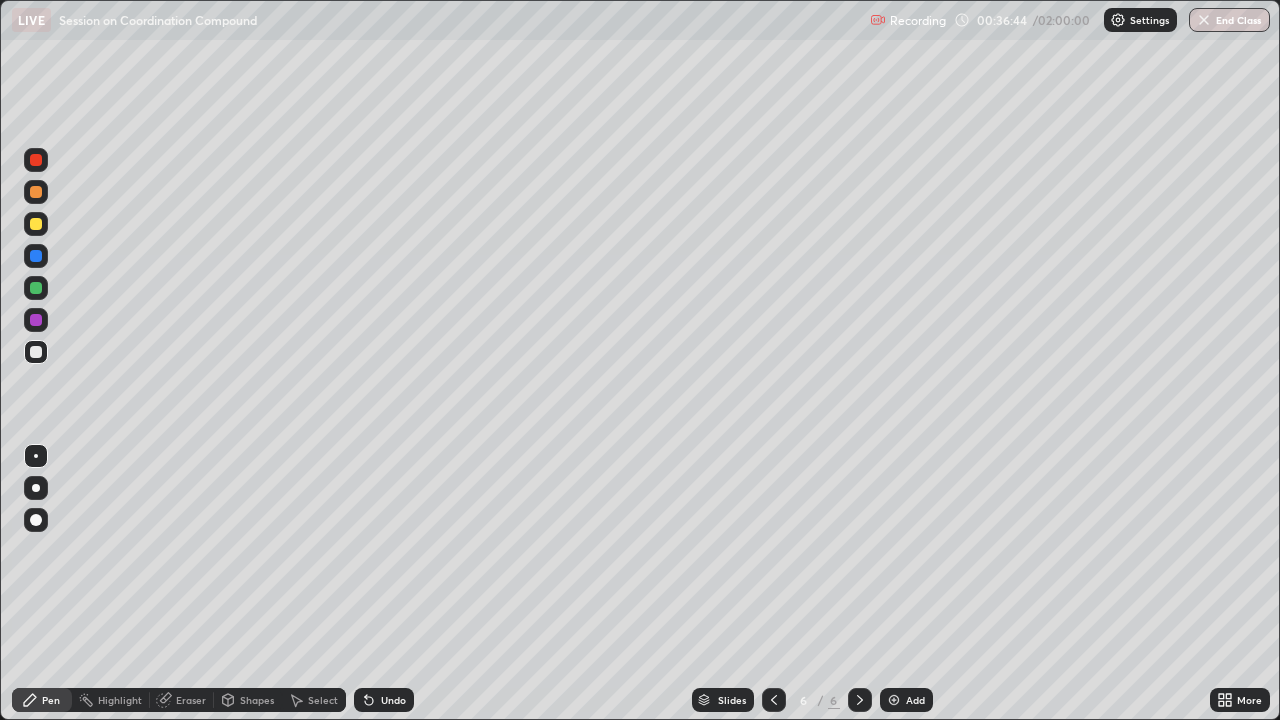 click 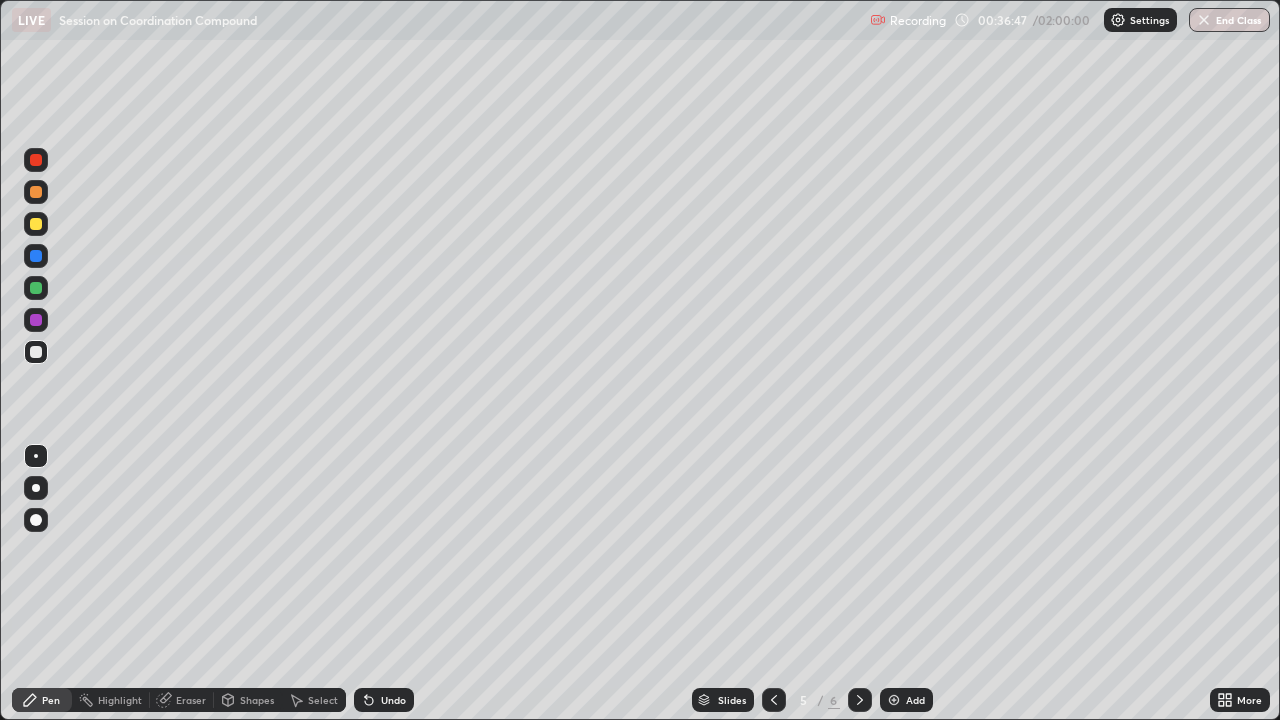 click 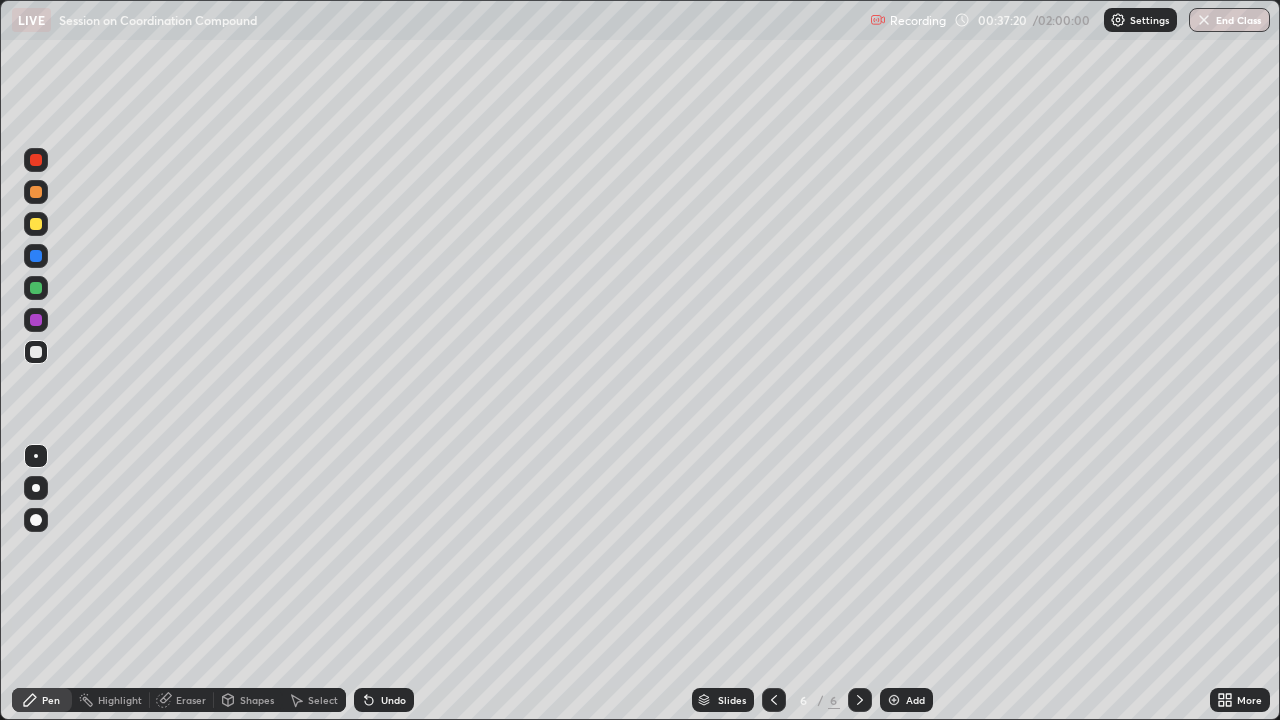 click on "Undo" at bounding box center [380, 700] 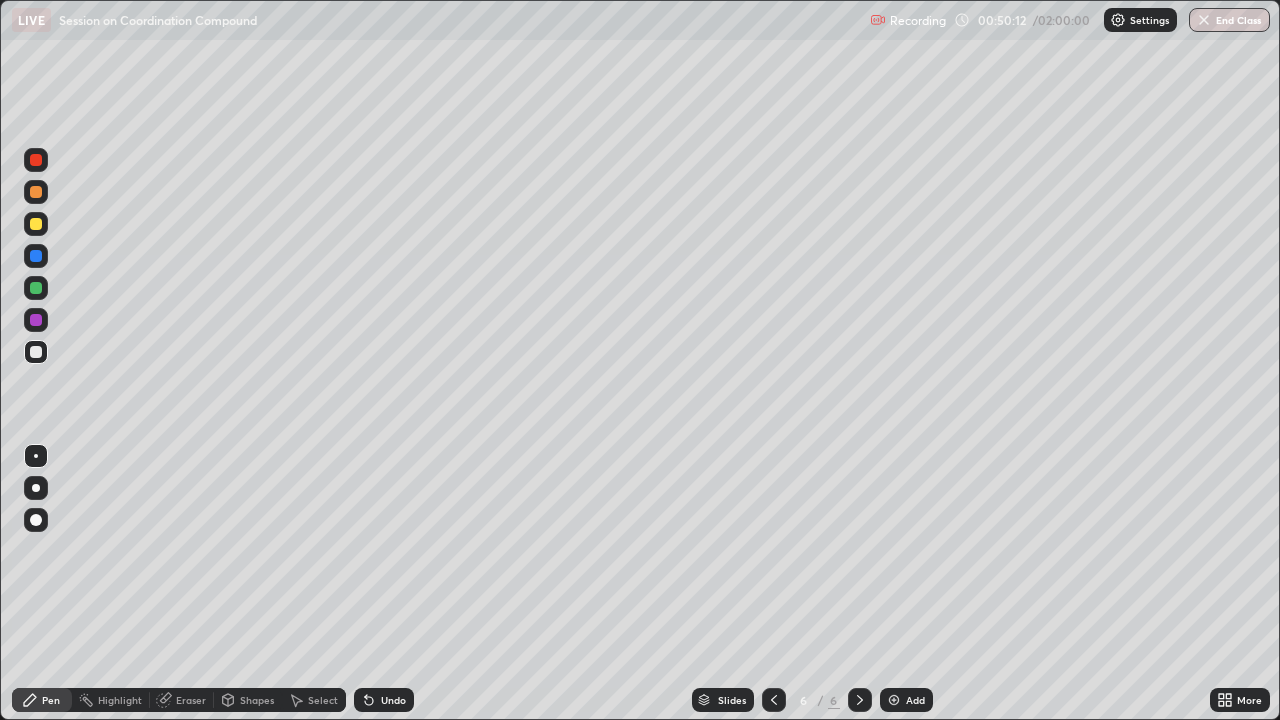 click at bounding box center [894, 700] 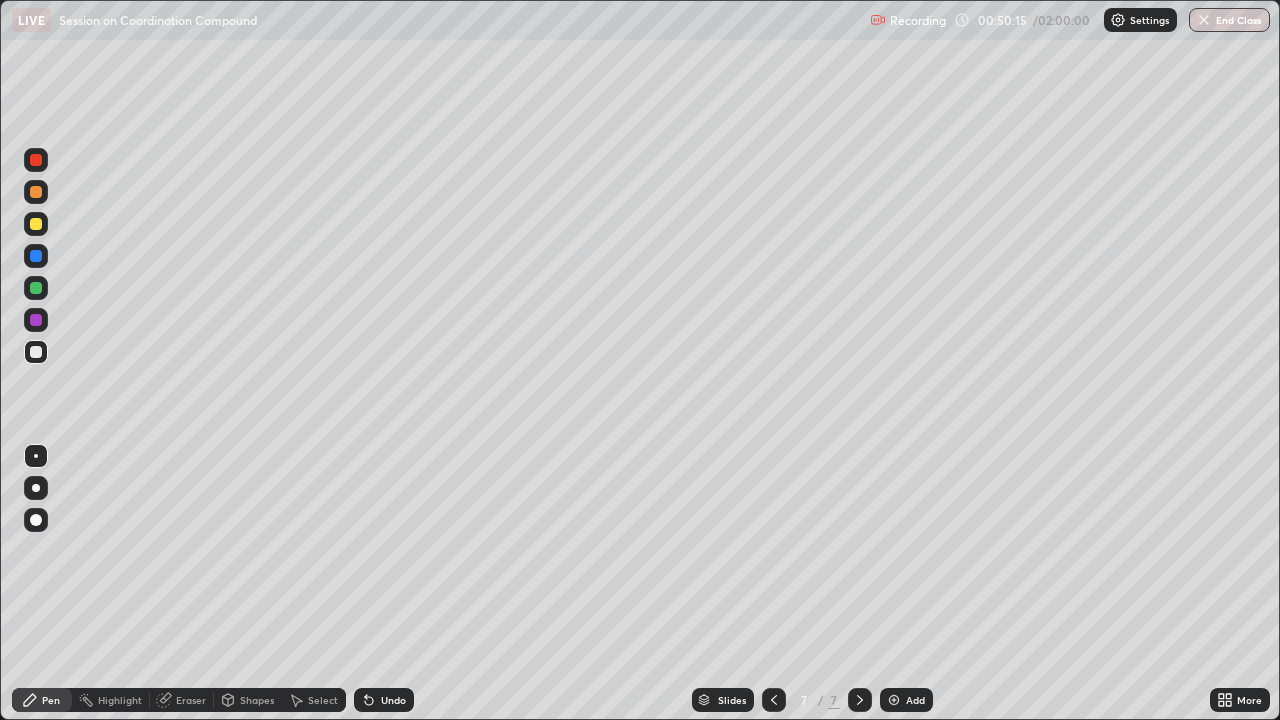 click at bounding box center [36, 224] 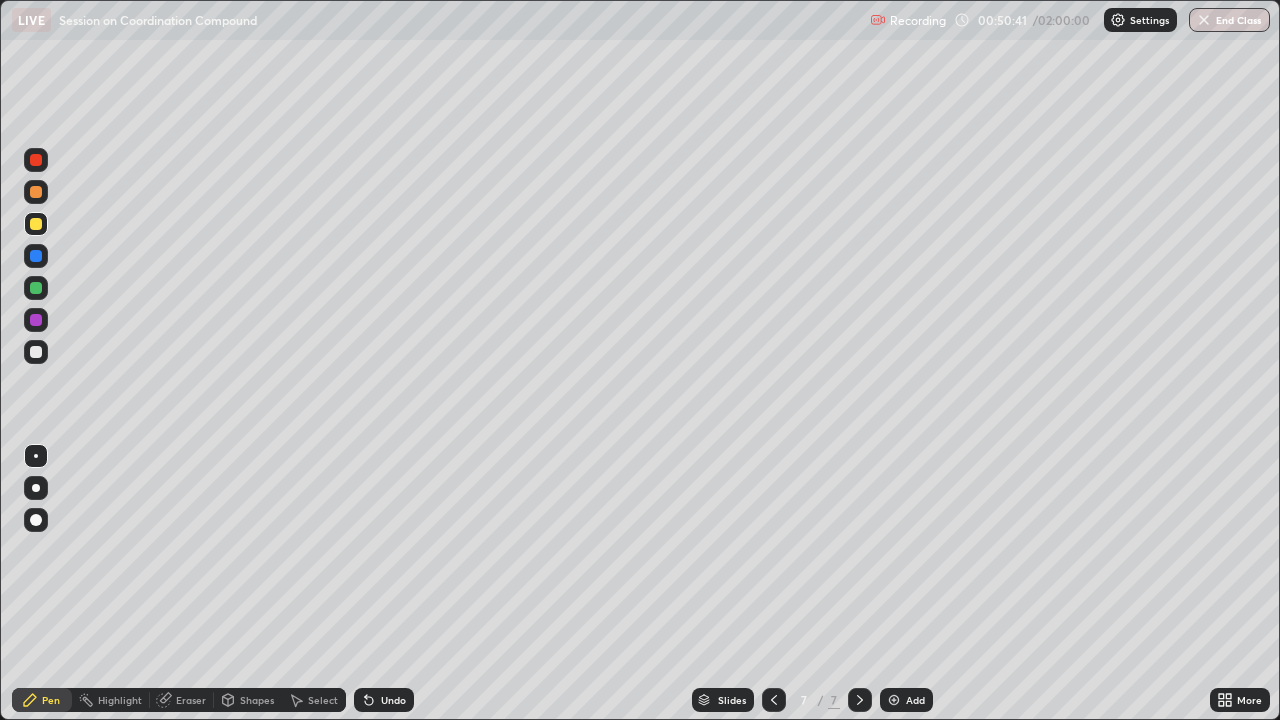 click at bounding box center [36, 288] 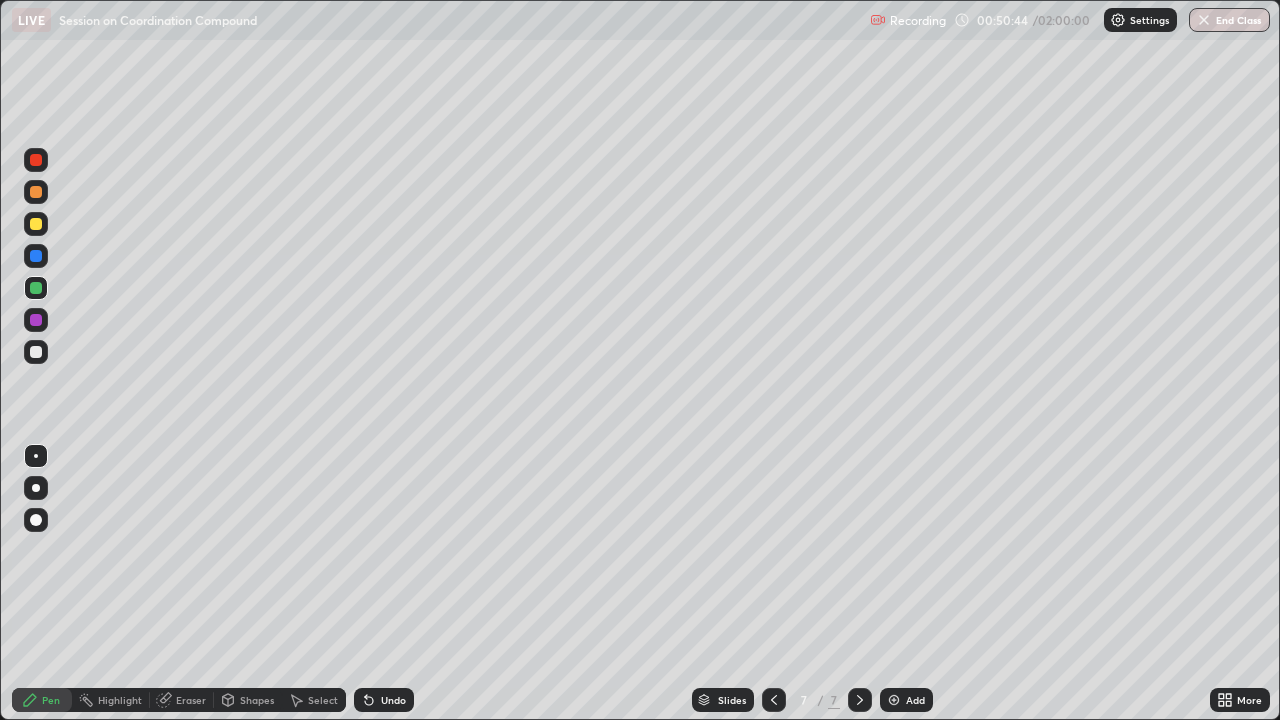 click on "Undo" at bounding box center [393, 700] 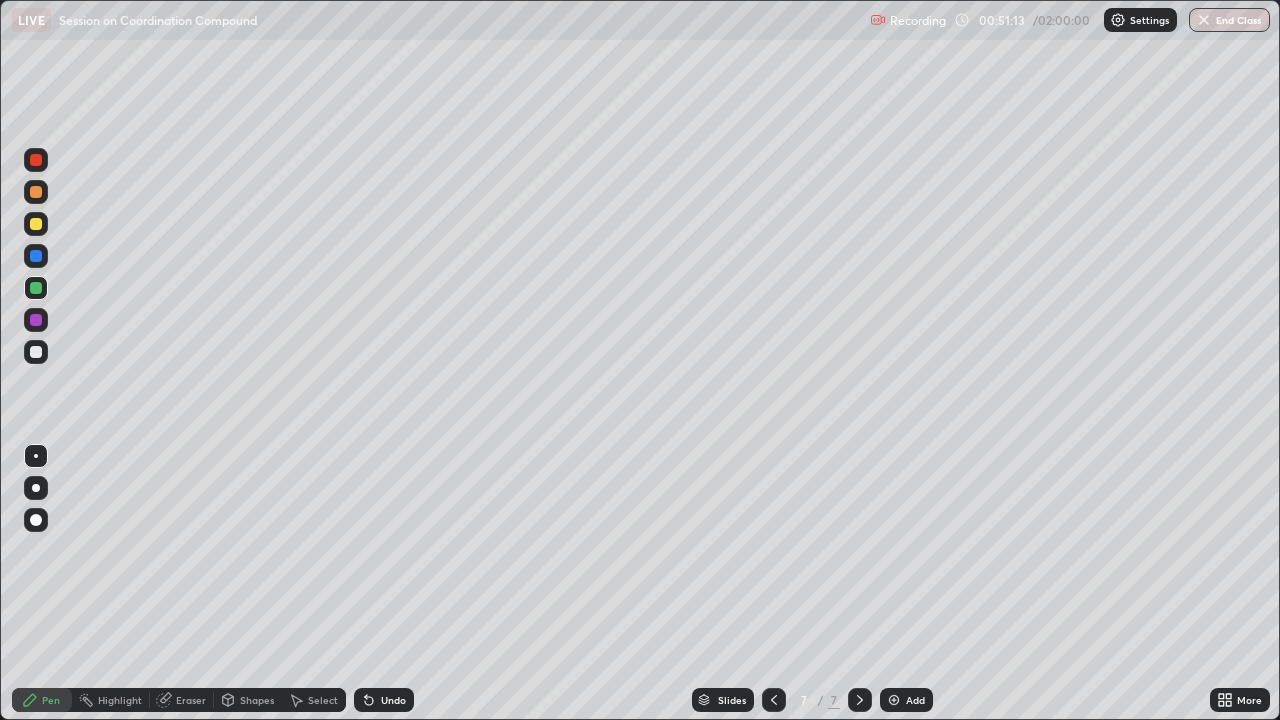 click at bounding box center (36, 192) 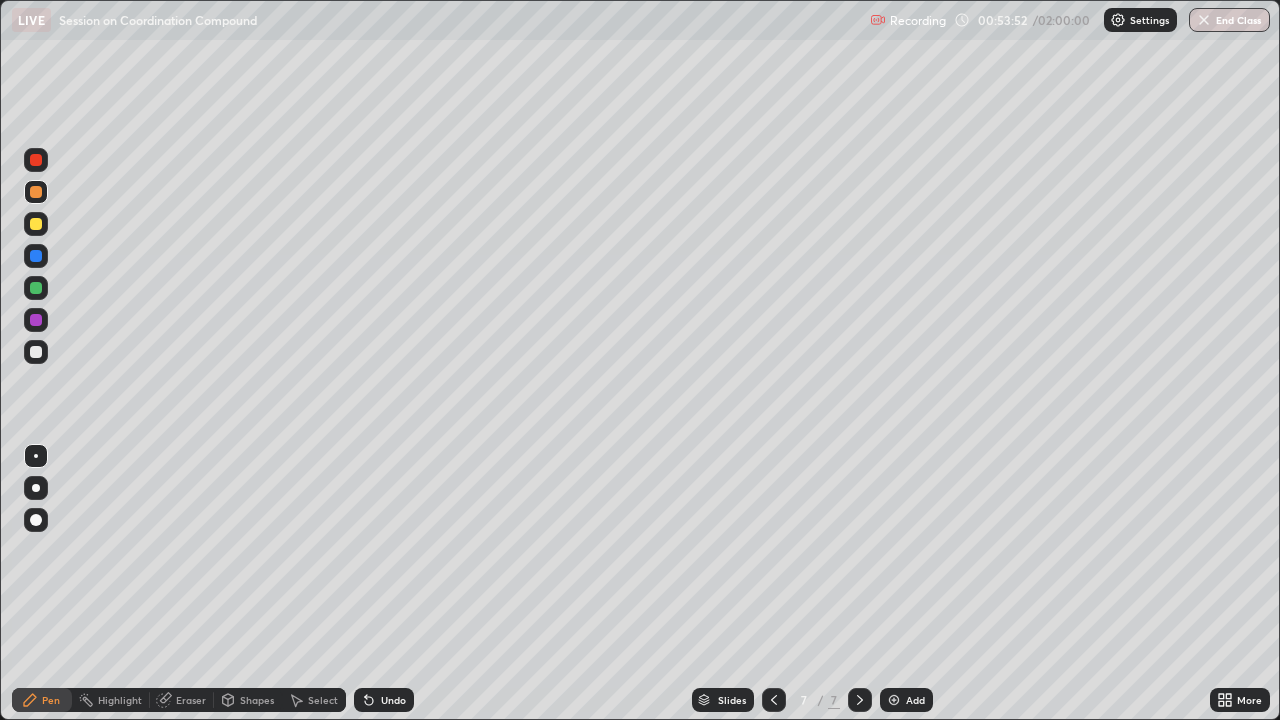 click on "Add" at bounding box center (906, 700) 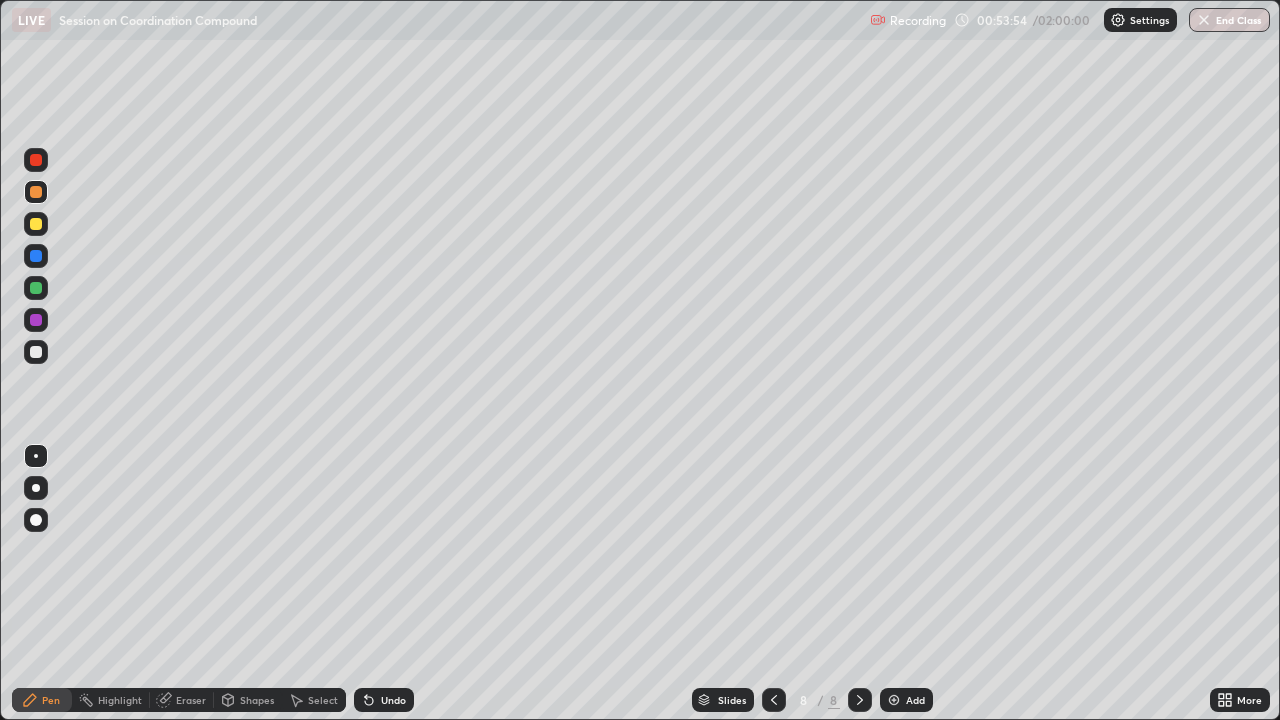 click at bounding box center [36, 224] 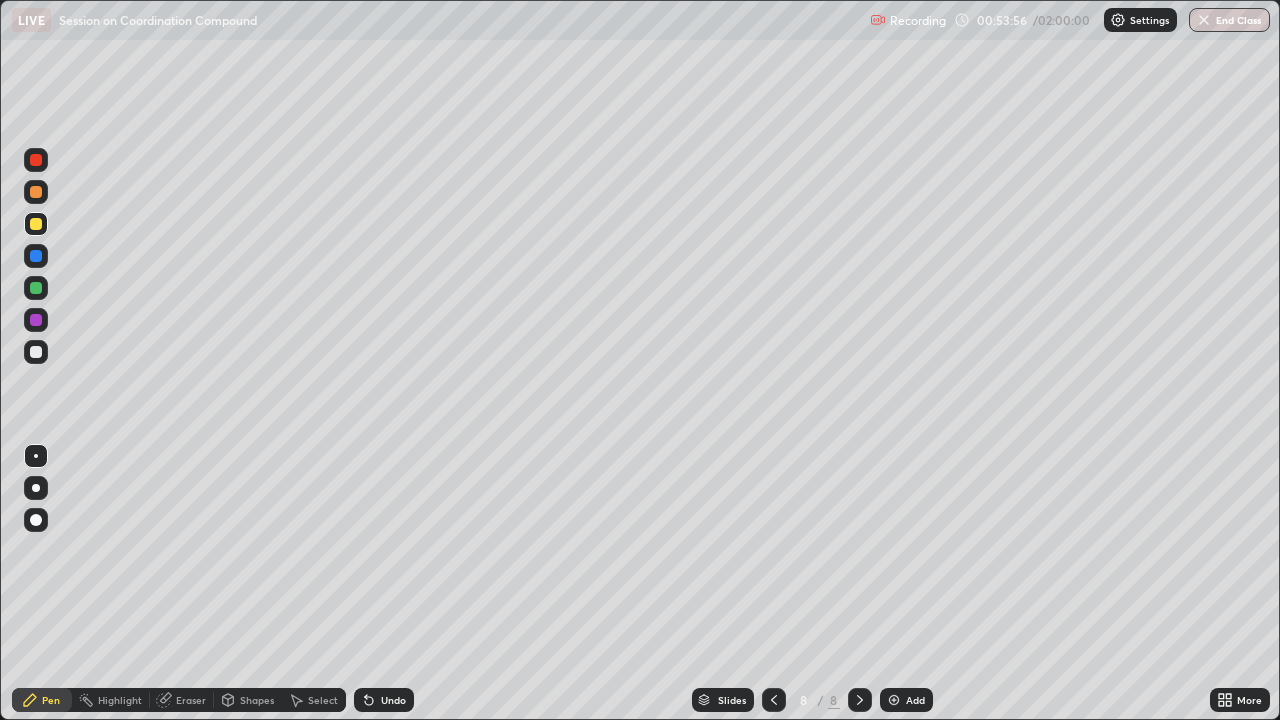 click at bounding box center (36, 192) 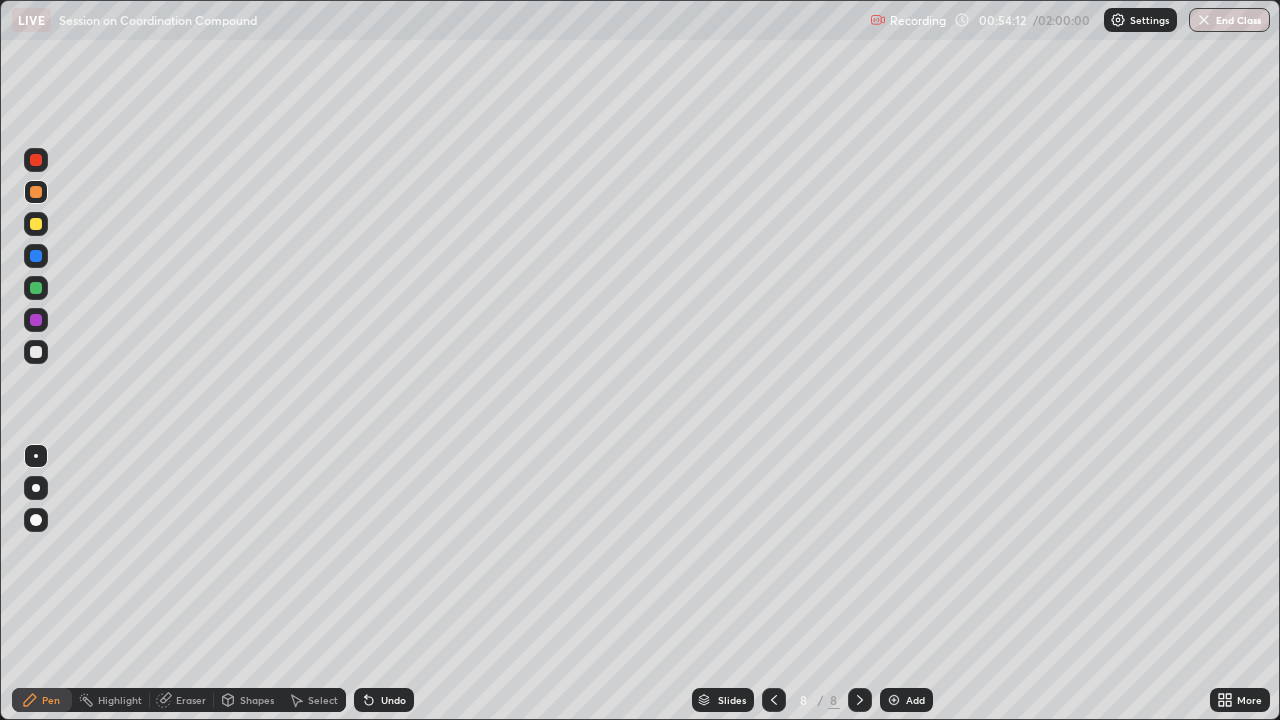 click at bounding box center (36, 352) 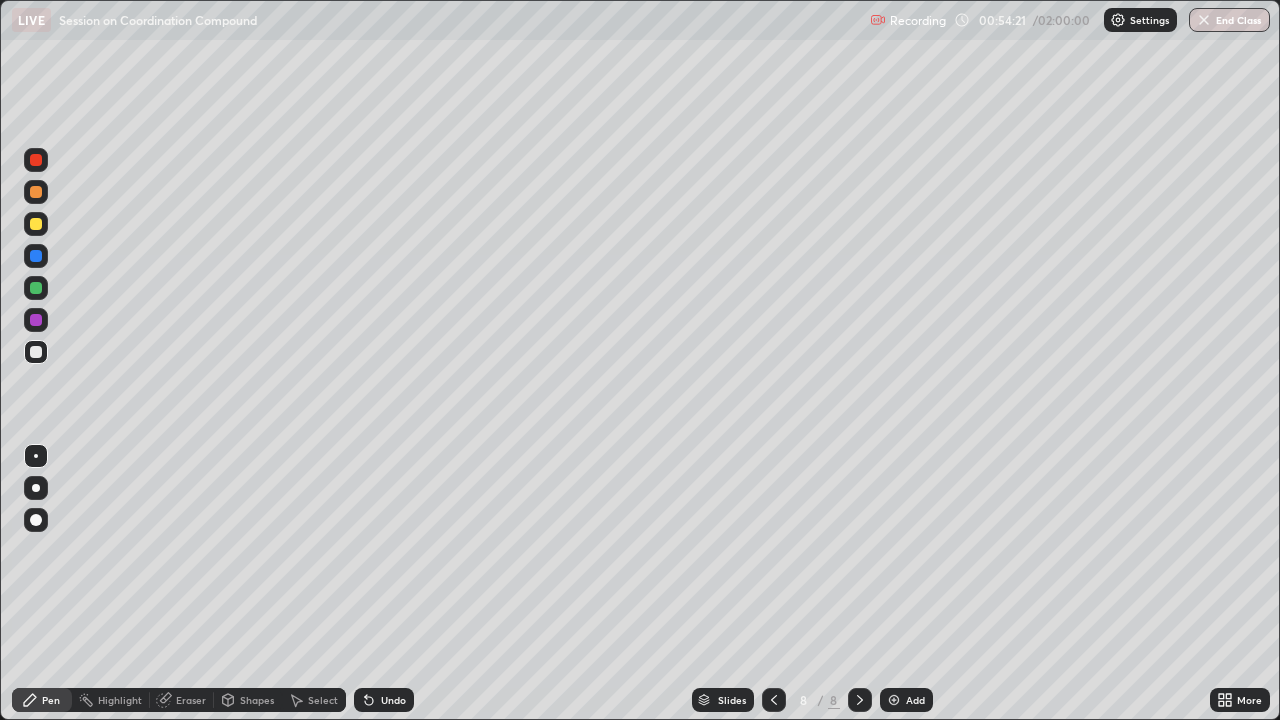 click at bounding box center (36, 288) 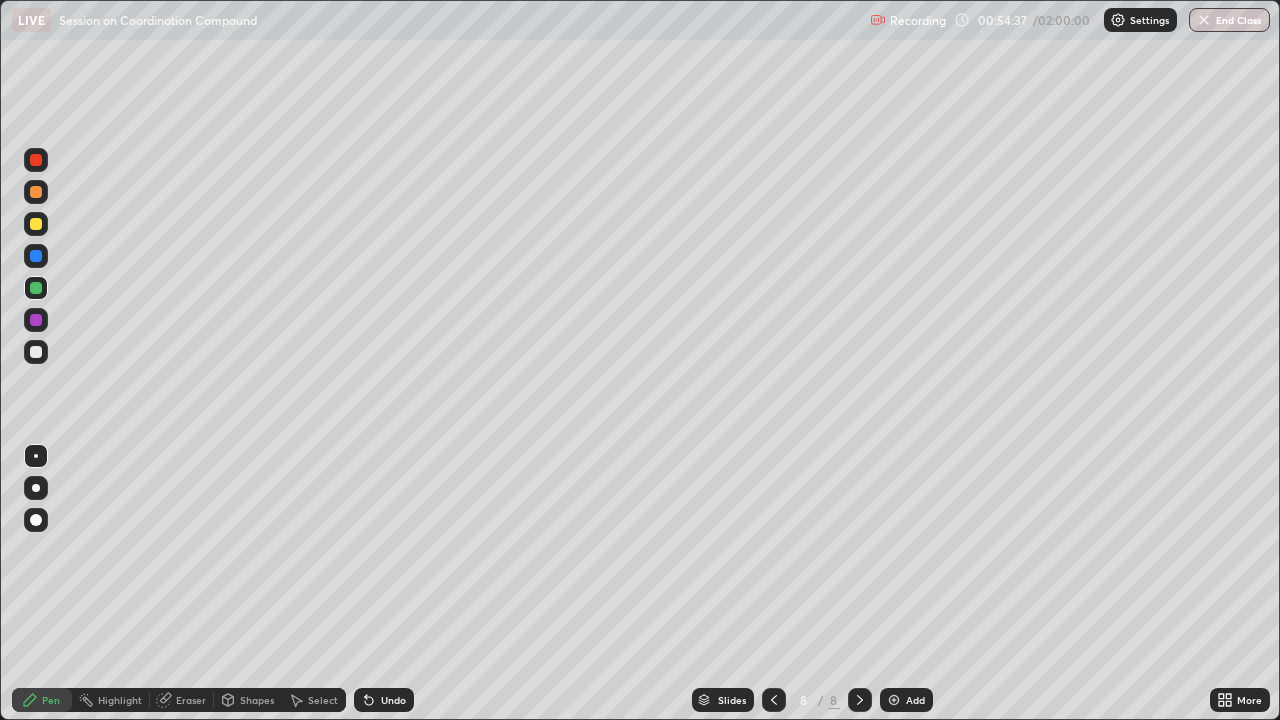 click at bounding box center (36, 352) 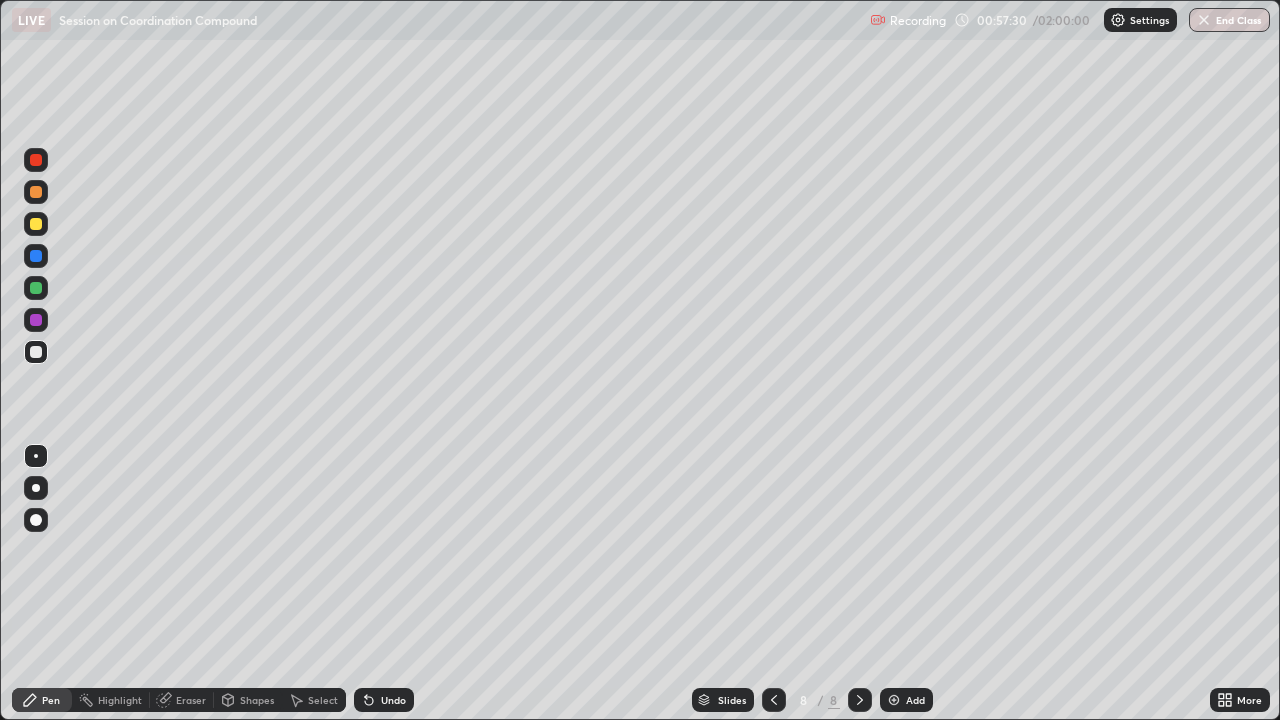 click at bounding box center (36, 288) 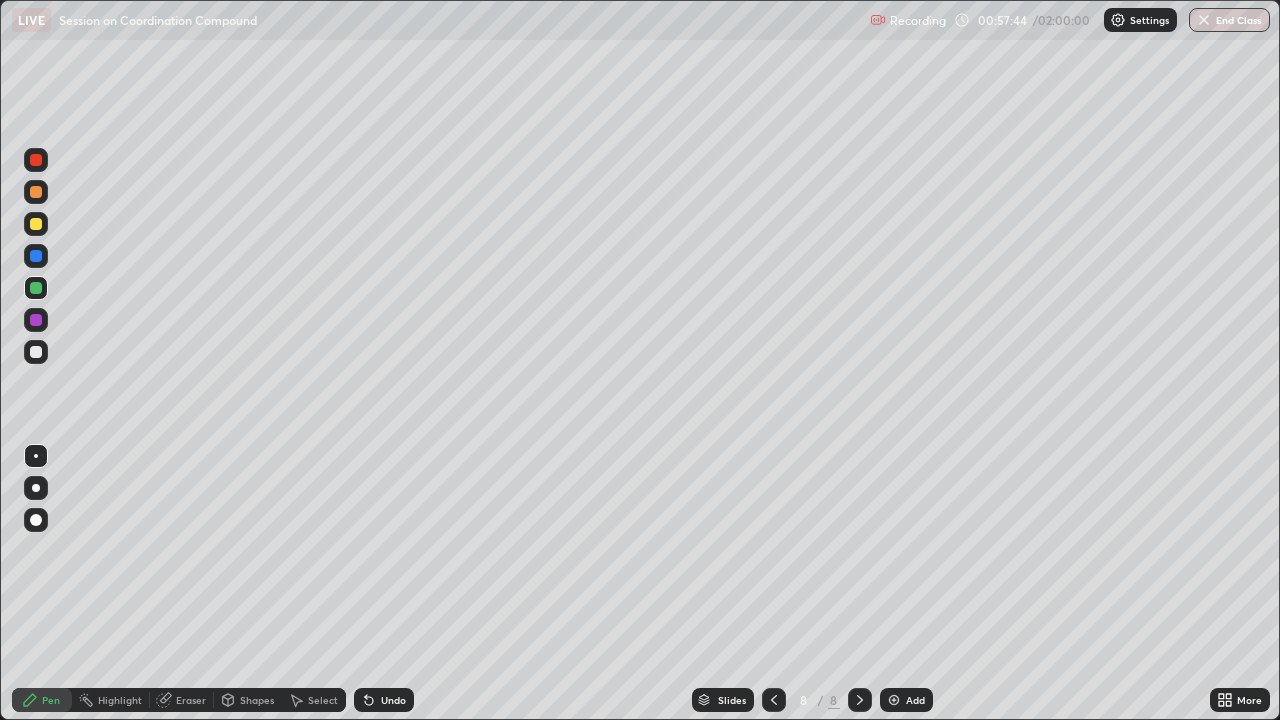 click at bounding box center (36, 352) 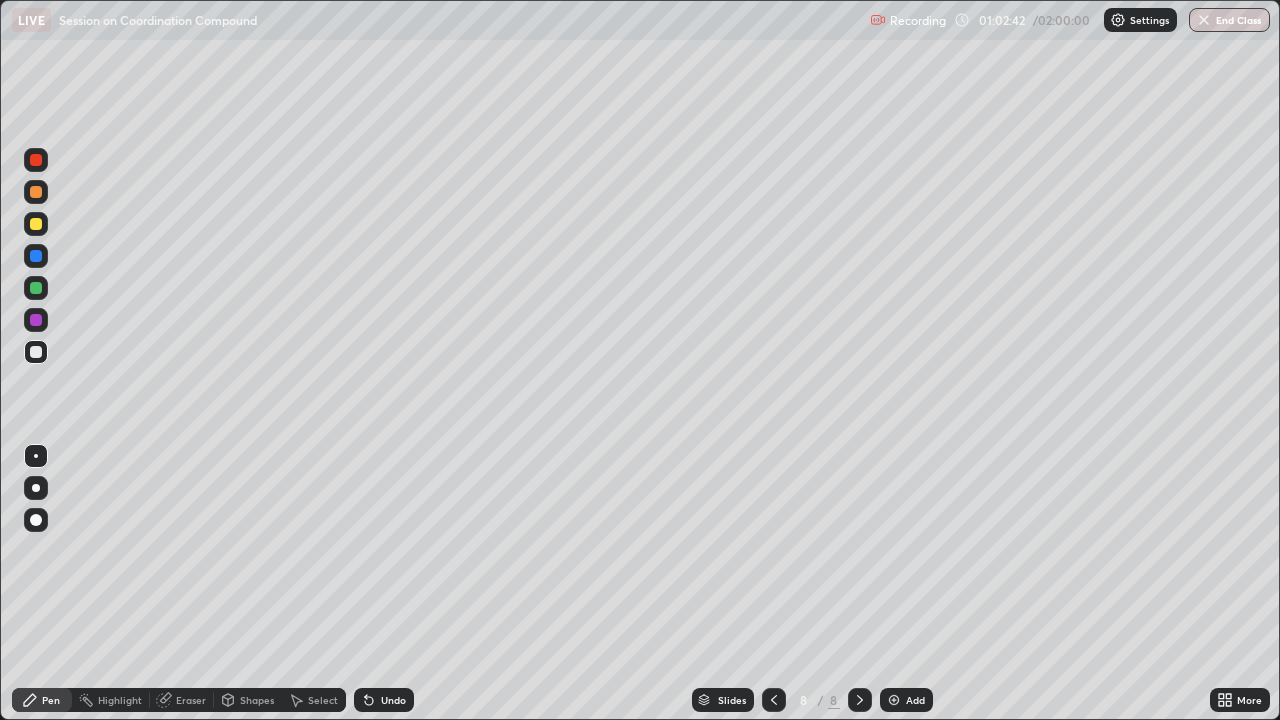 click on "Add" at bounding box center (915, 700) 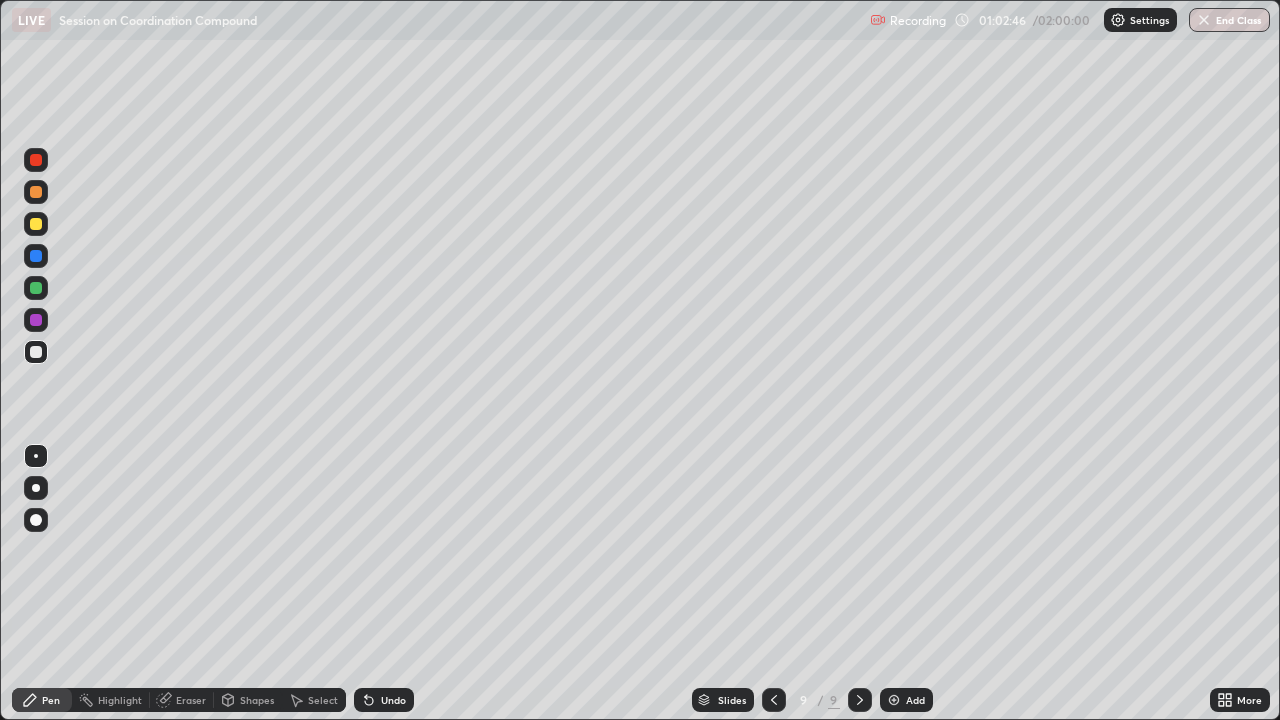 click at bounding box center [36, 288] 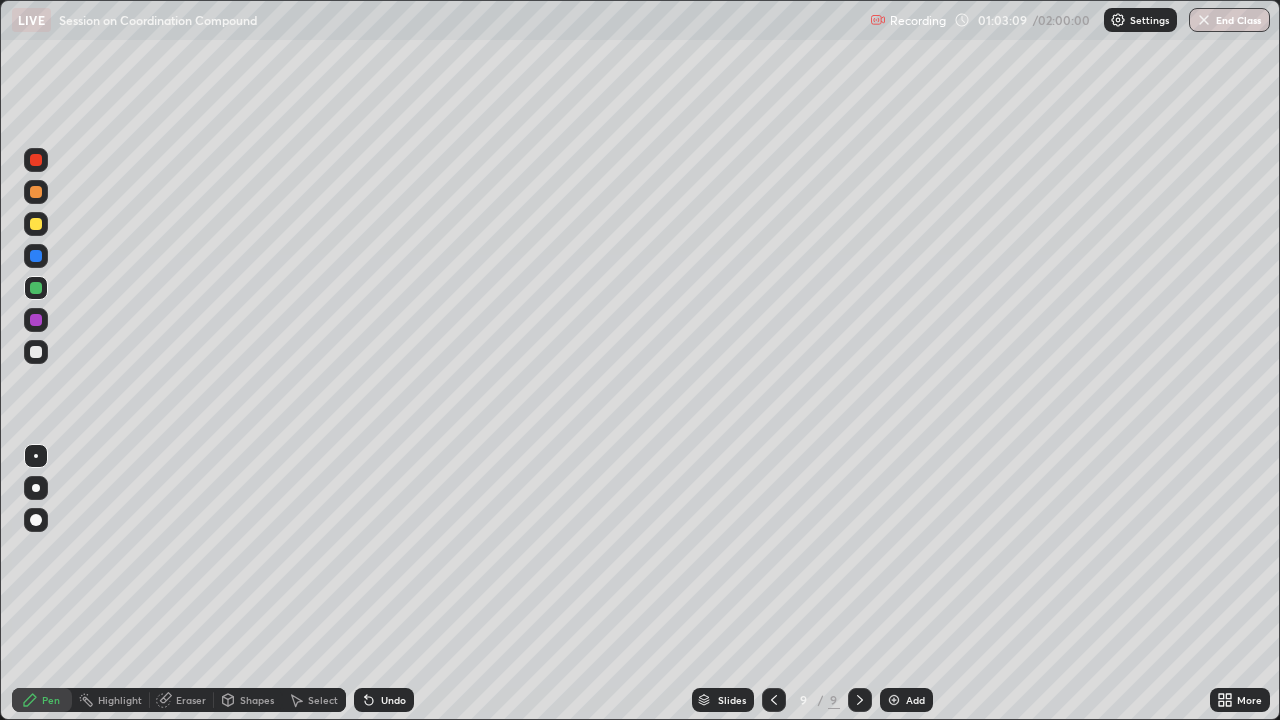 click on "Undo" at bounding box center [393, 700] 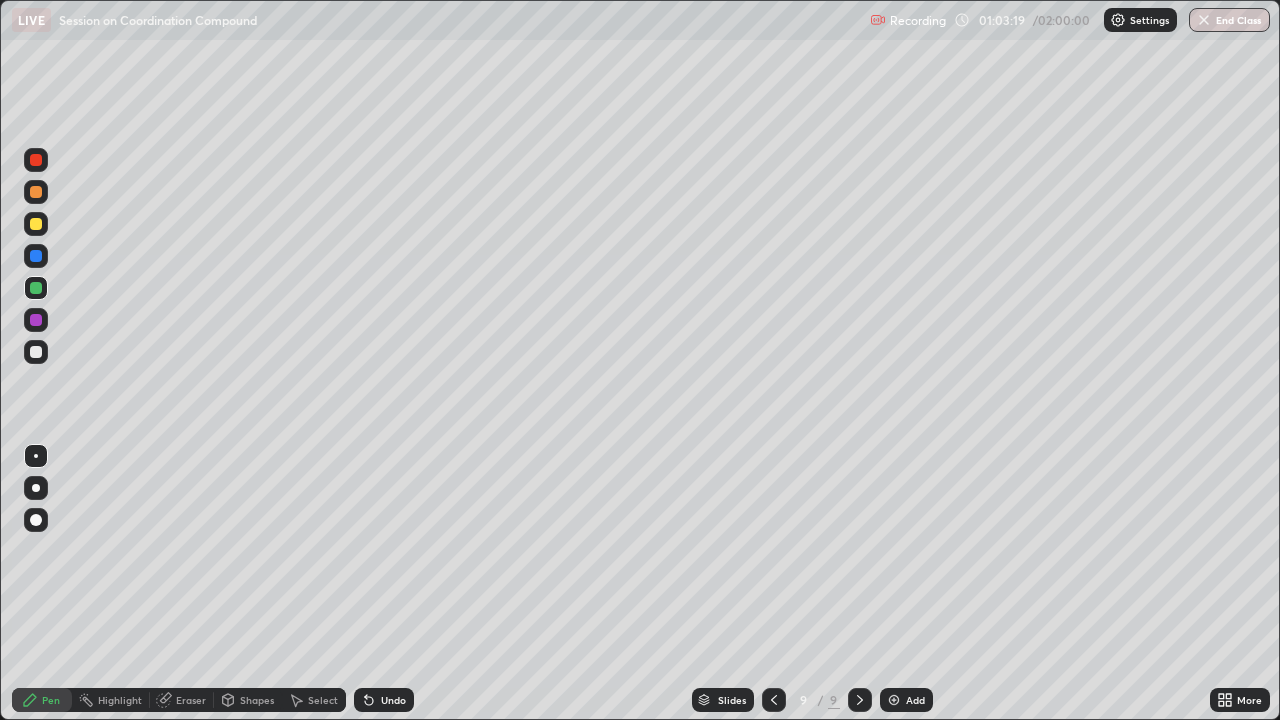 click at bounding box center [36, 352] 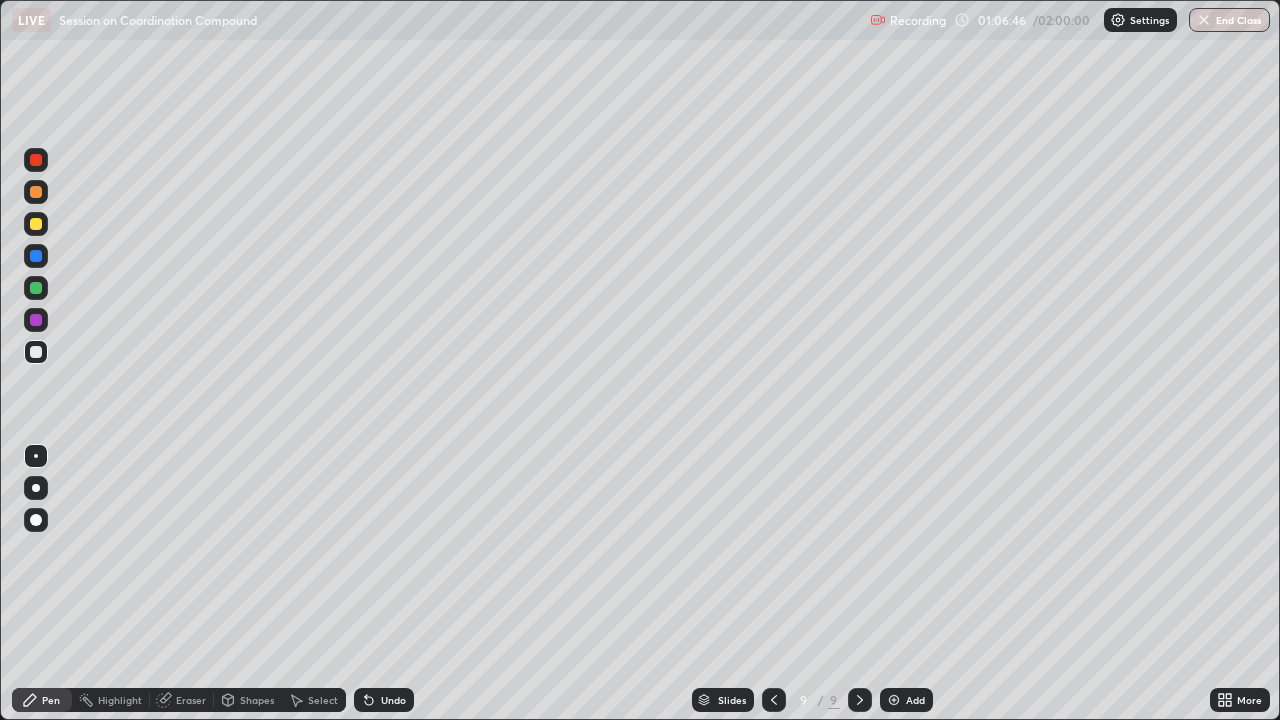 click on "Add" at bounding box center (915, 700) 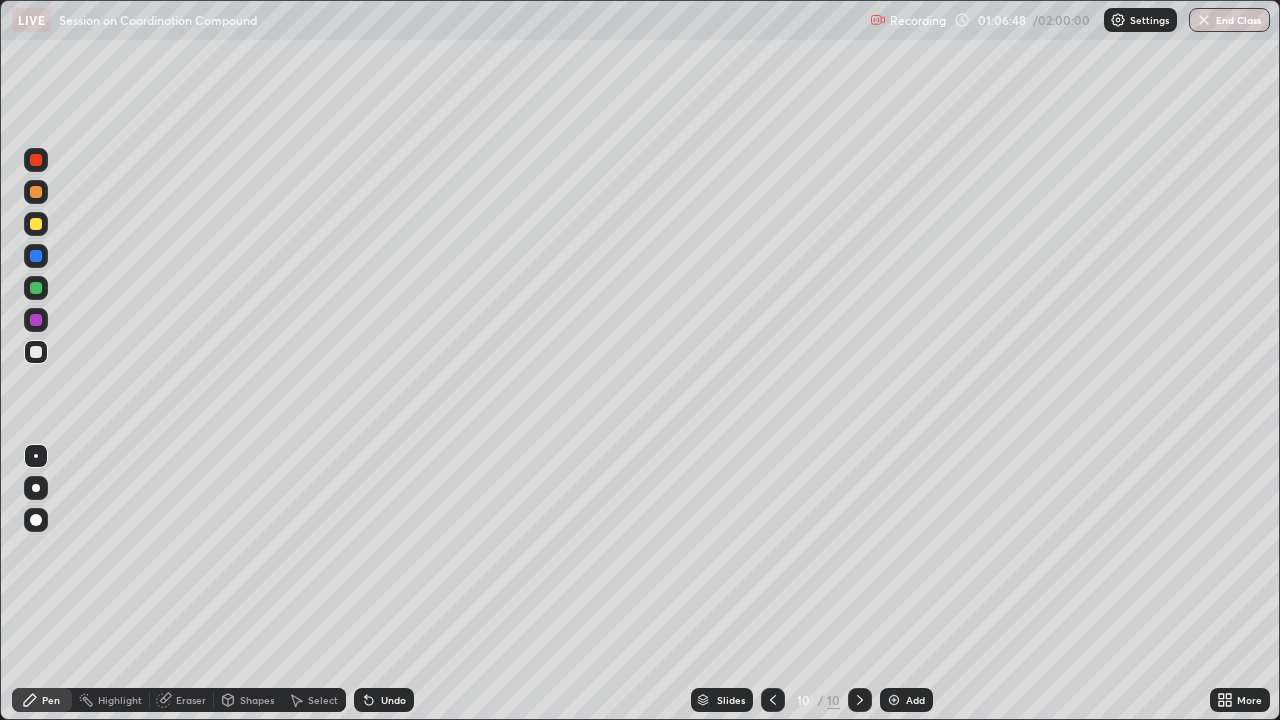 click at bounding box center [36, 288] 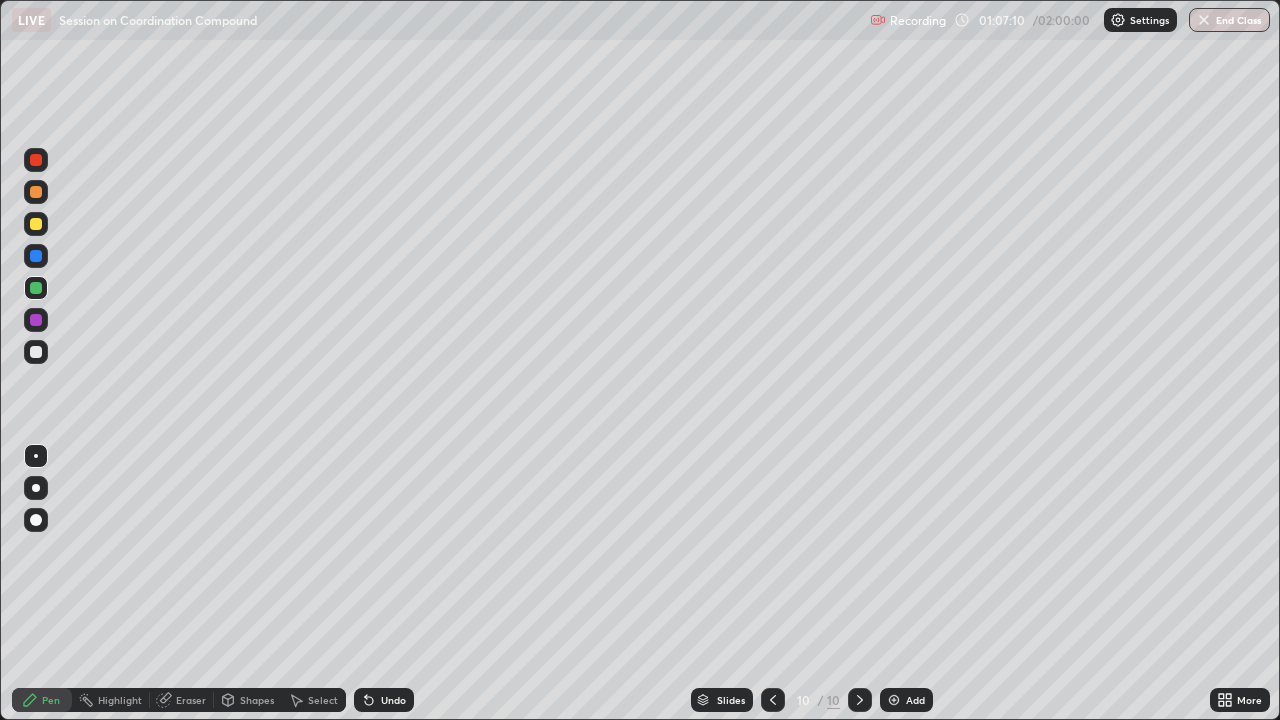click at bounding box center [36, 352] 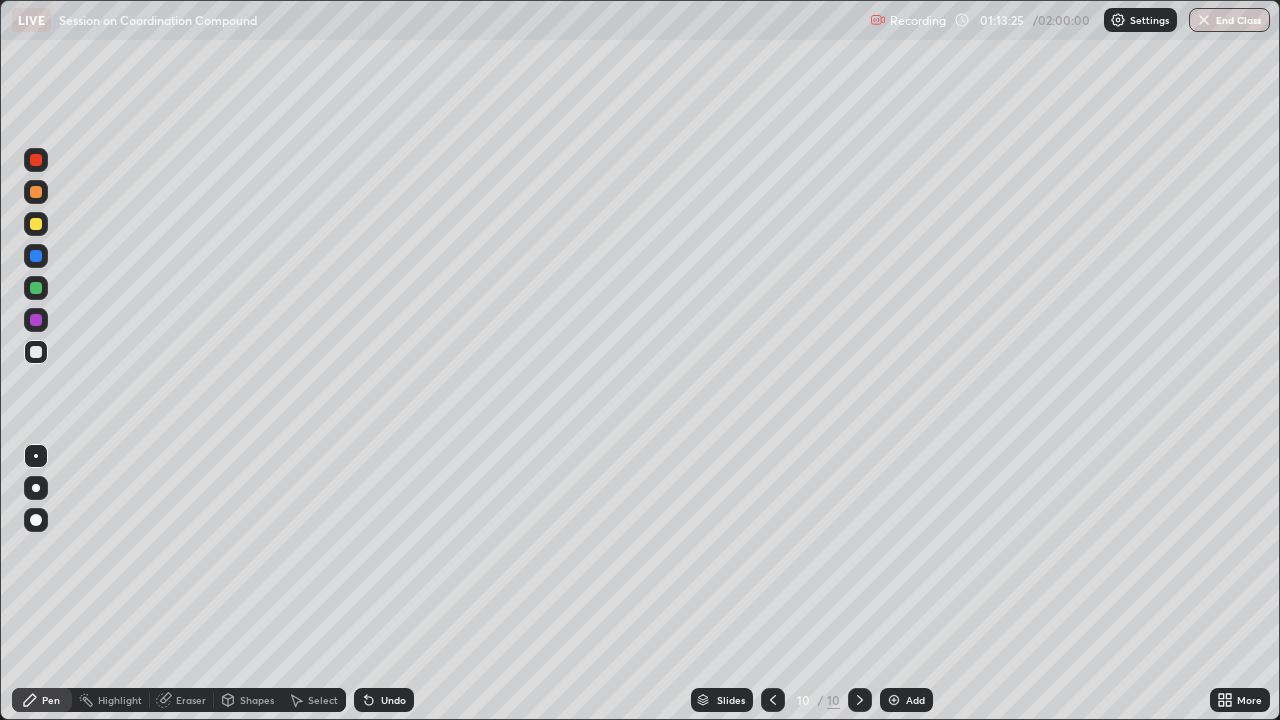 click on "Add" at bounding box center (915, 700) 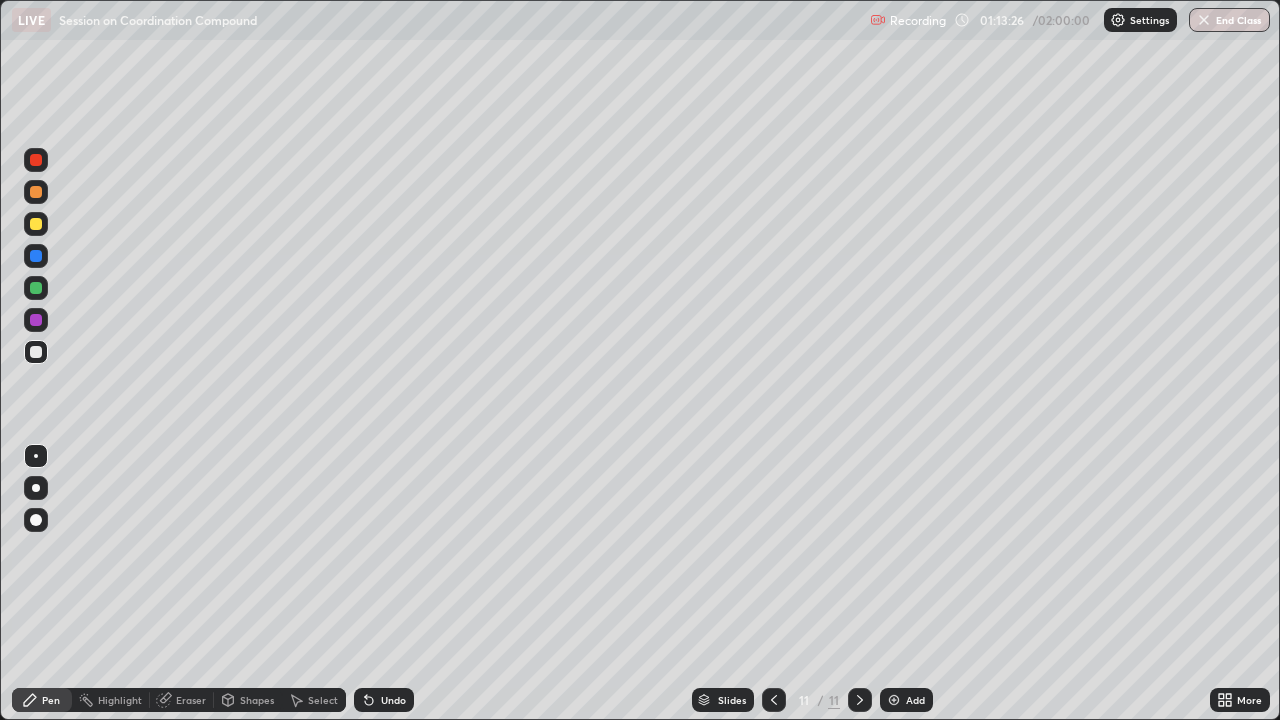 click at bounding box center (36, 288) 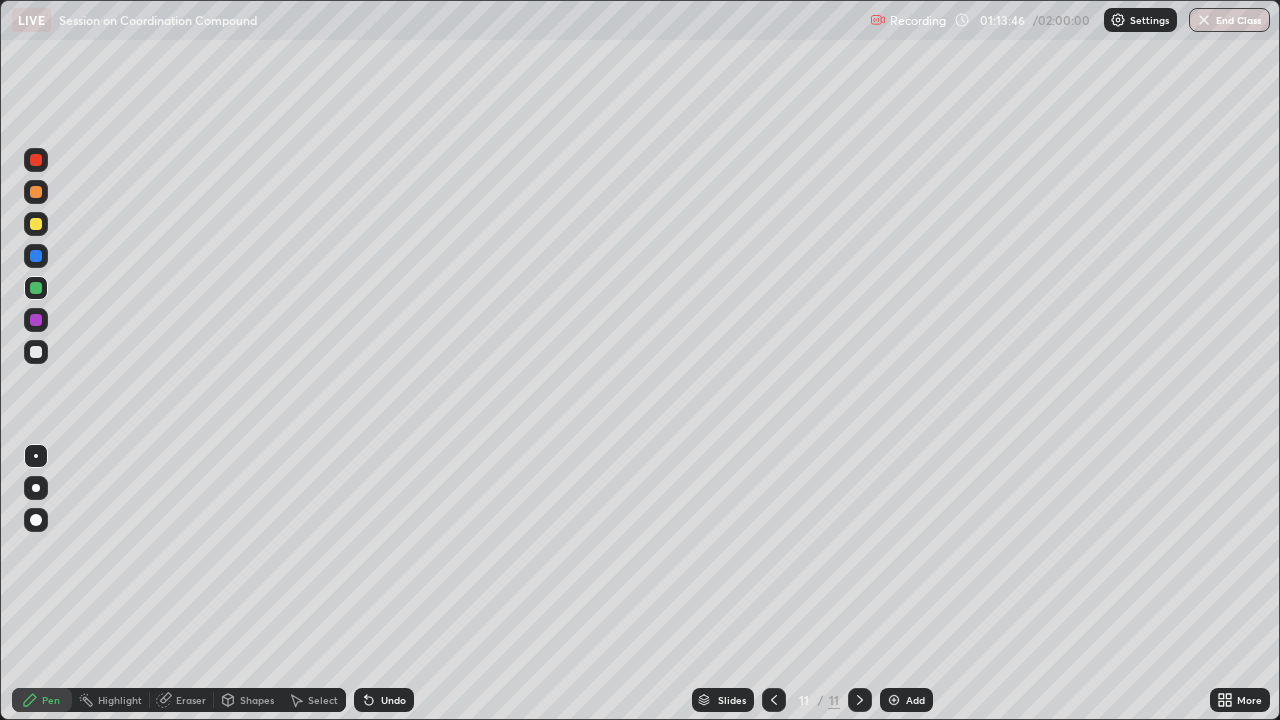 click at bounding box center (36, 352) 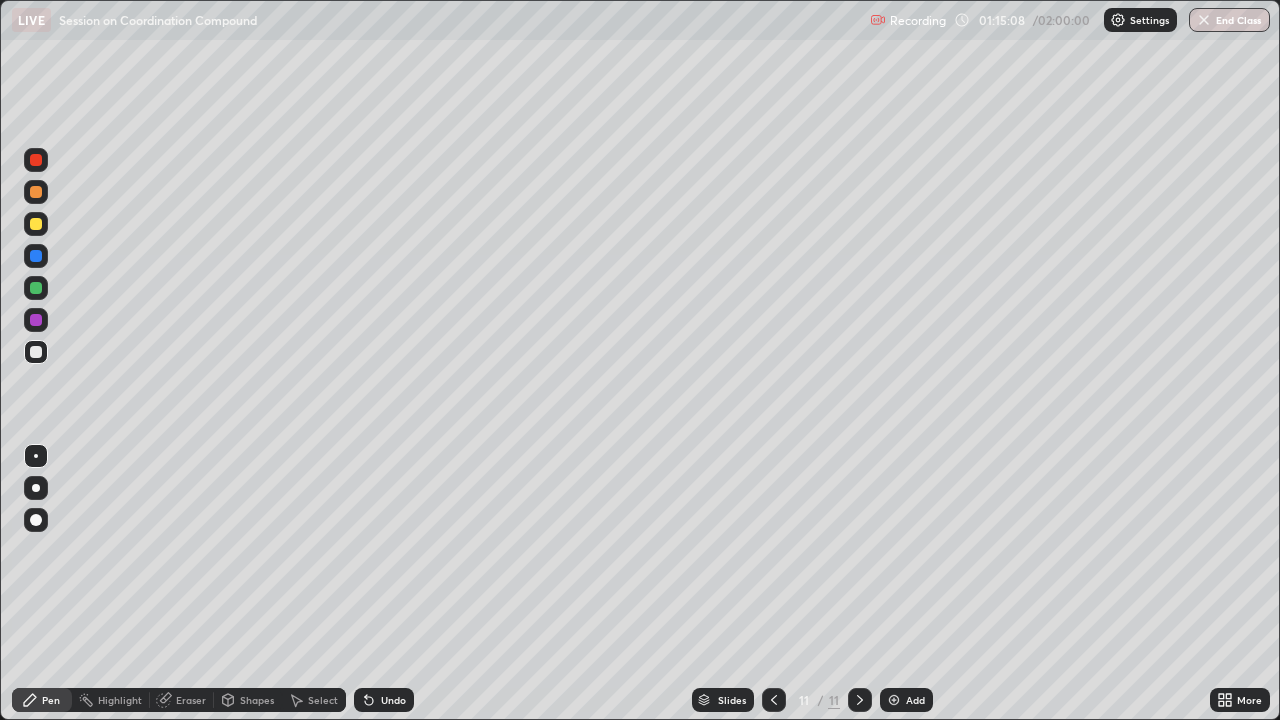 click on "Eraser" at bounding box center [191, 700] 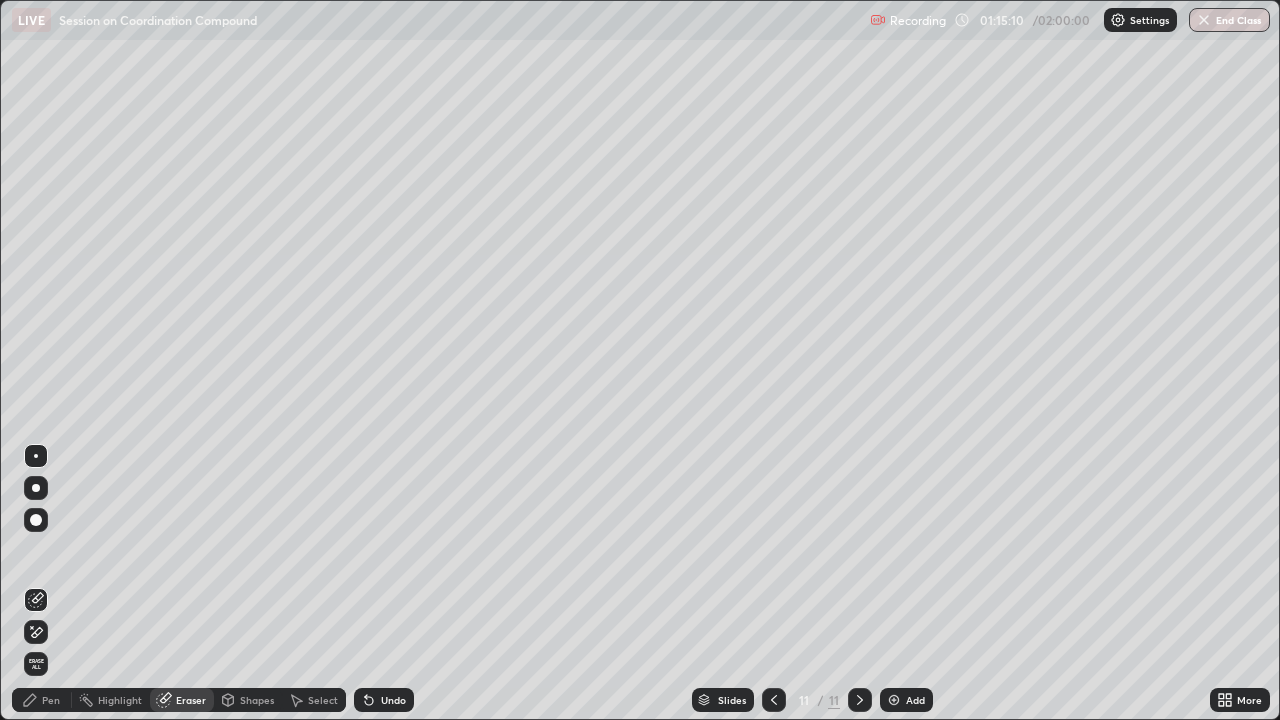 click 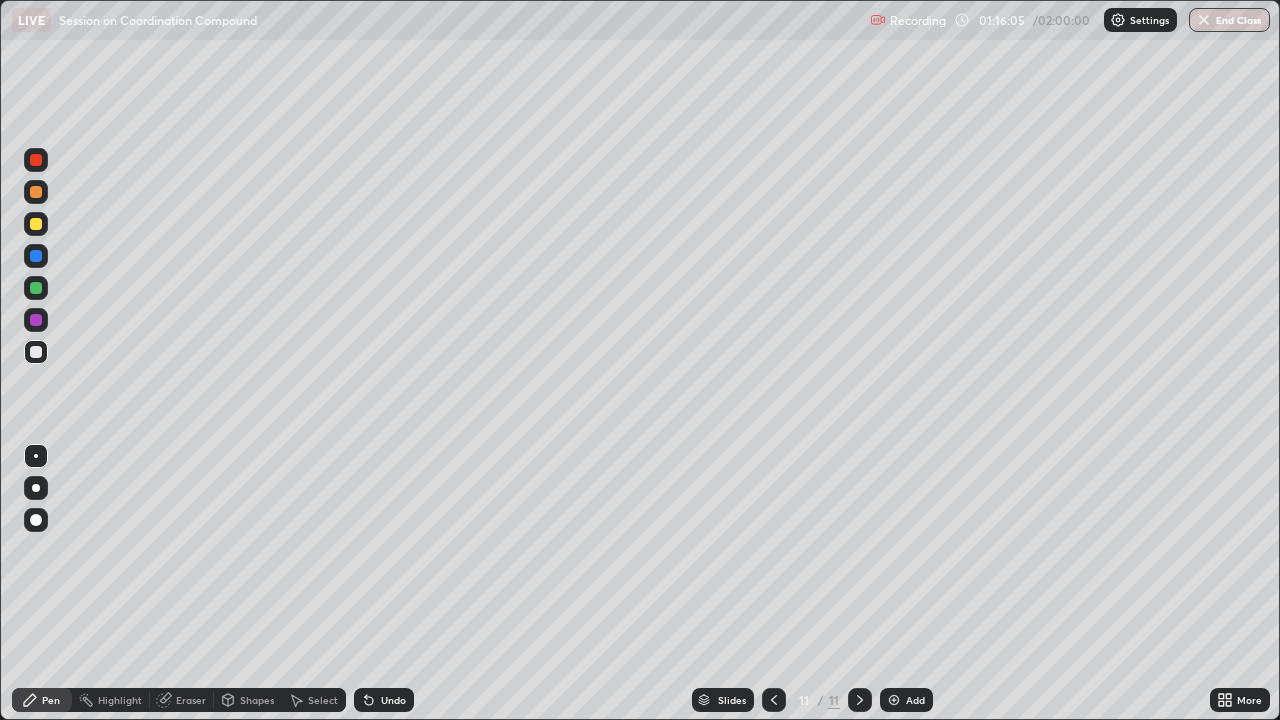 click on "Add" at bounding box center (915, 700) 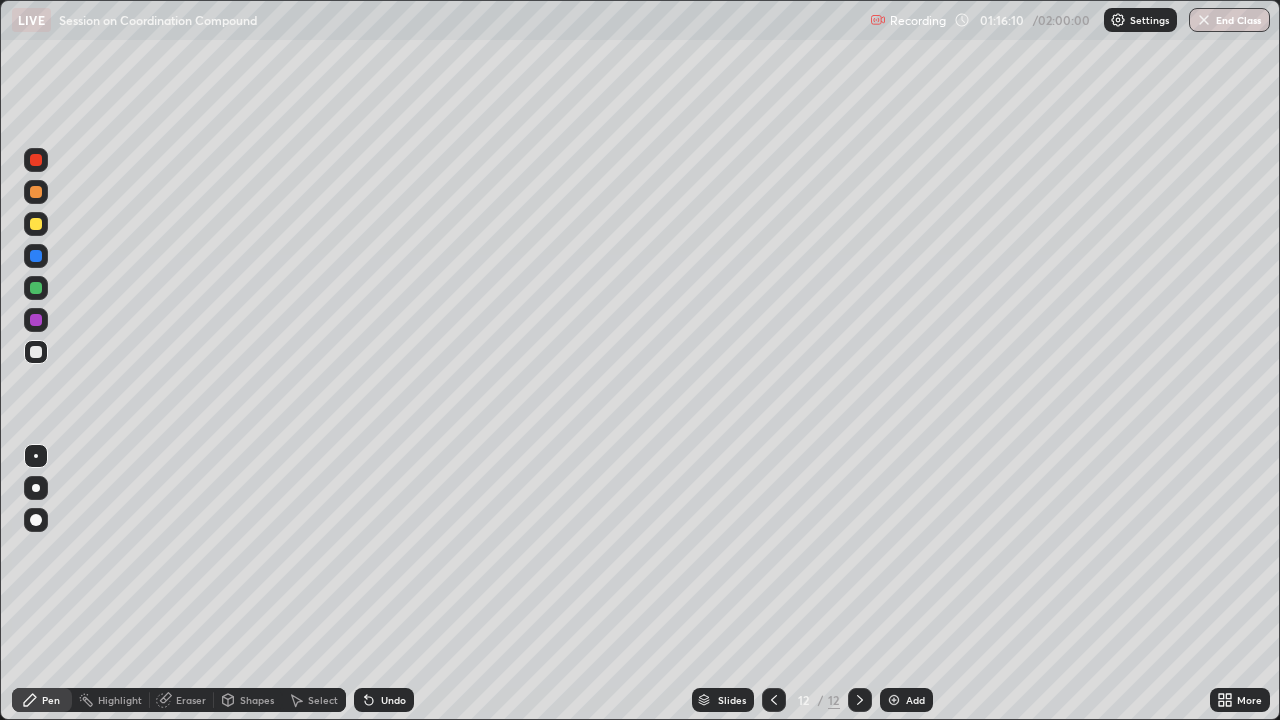 click at bounding box center (36, 224) 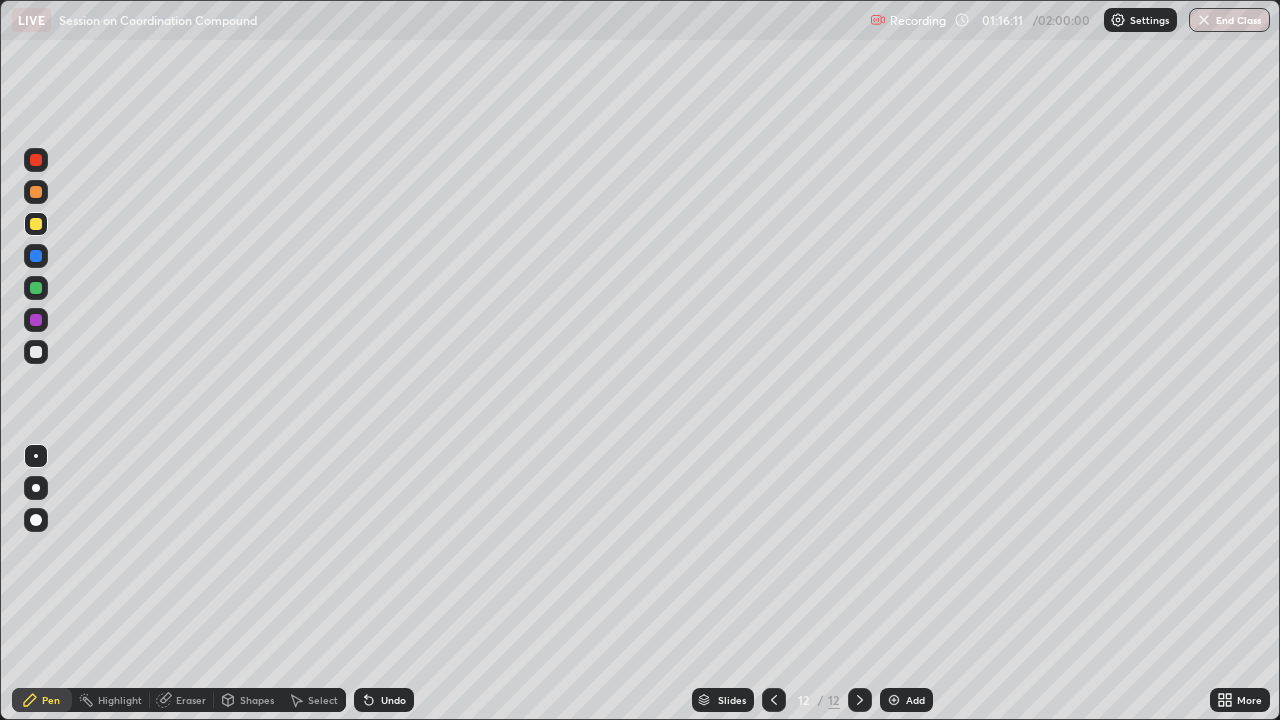 click at bounding box center (36, 352) 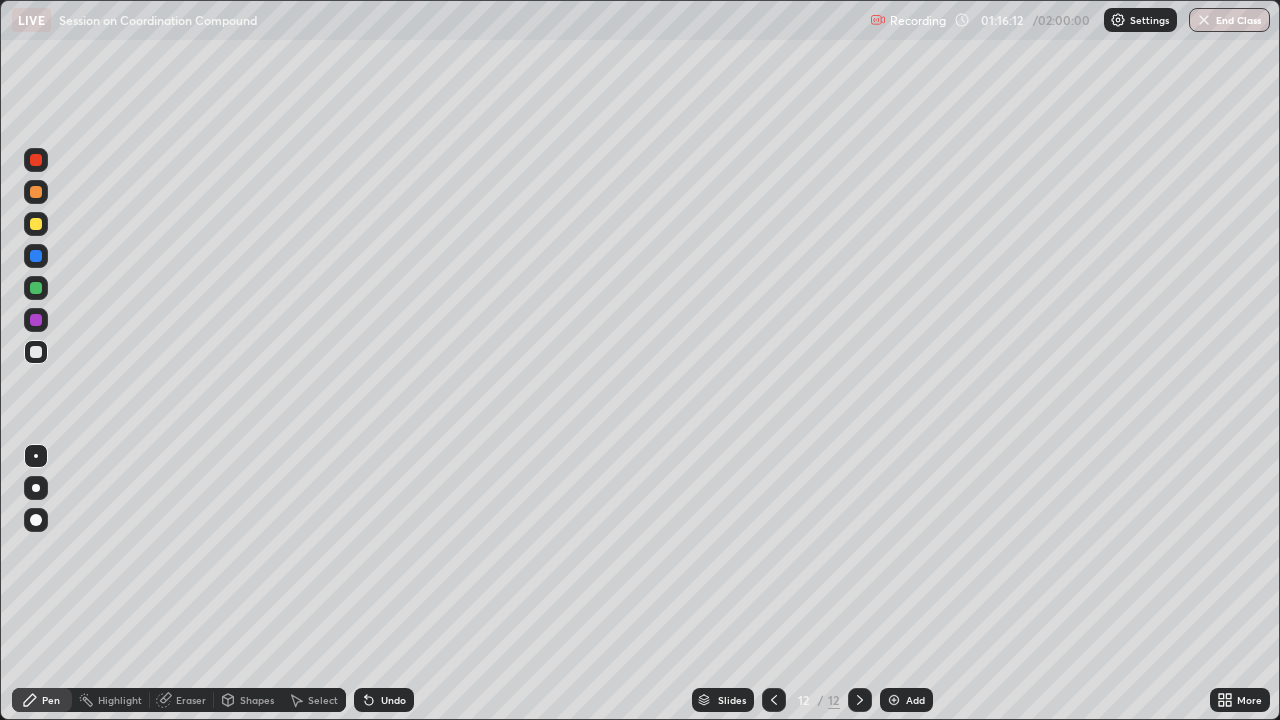 click at bounding box center (36, 288) 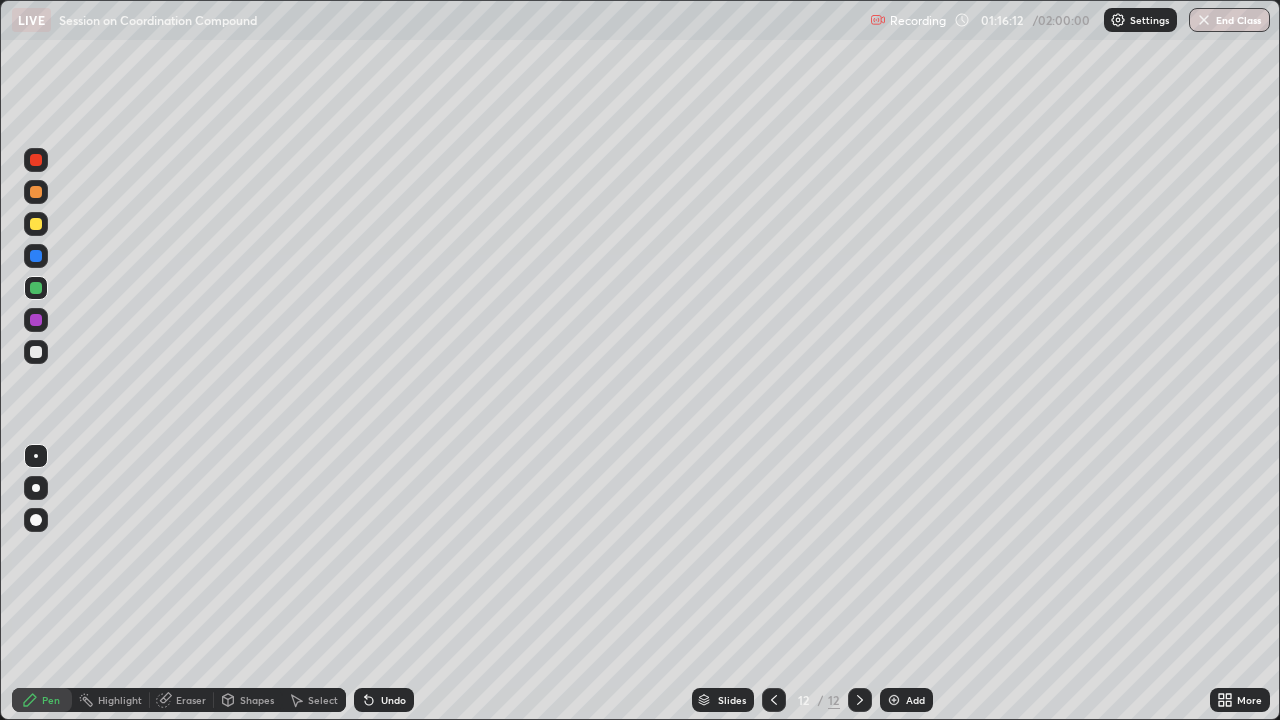 click at bounding box center [36, 224] 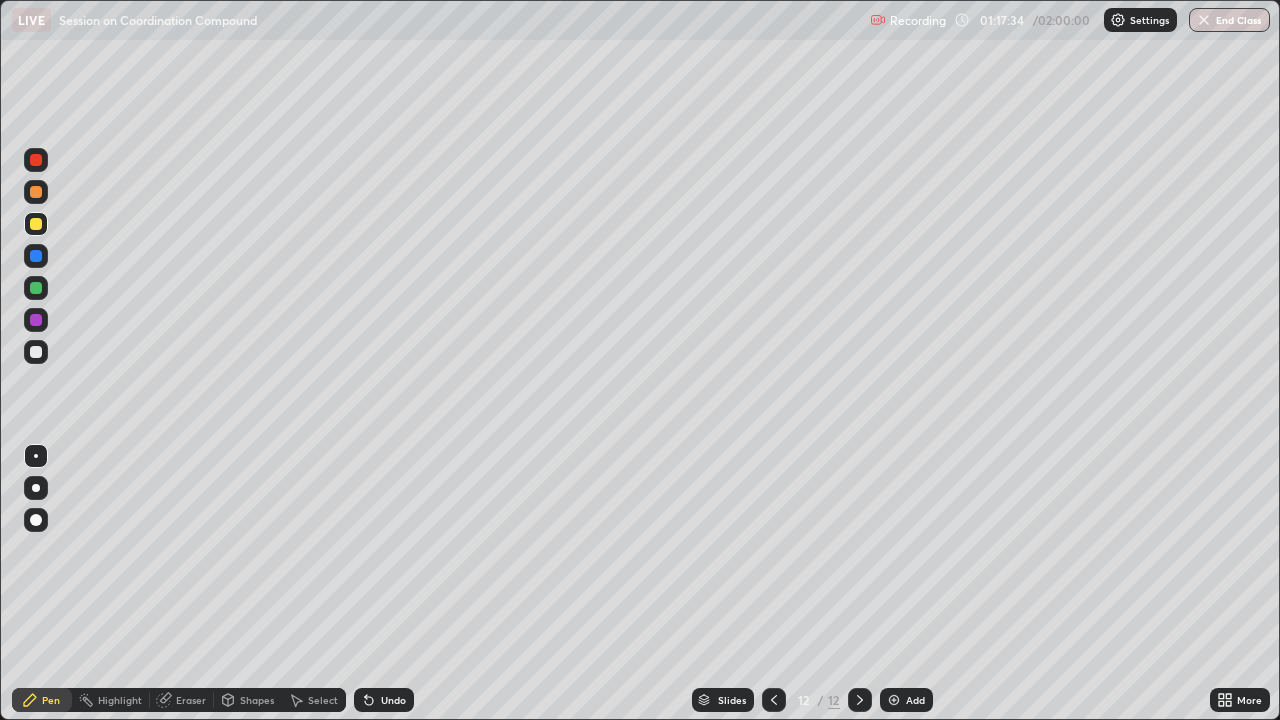 click at bounding box center (36, 352) 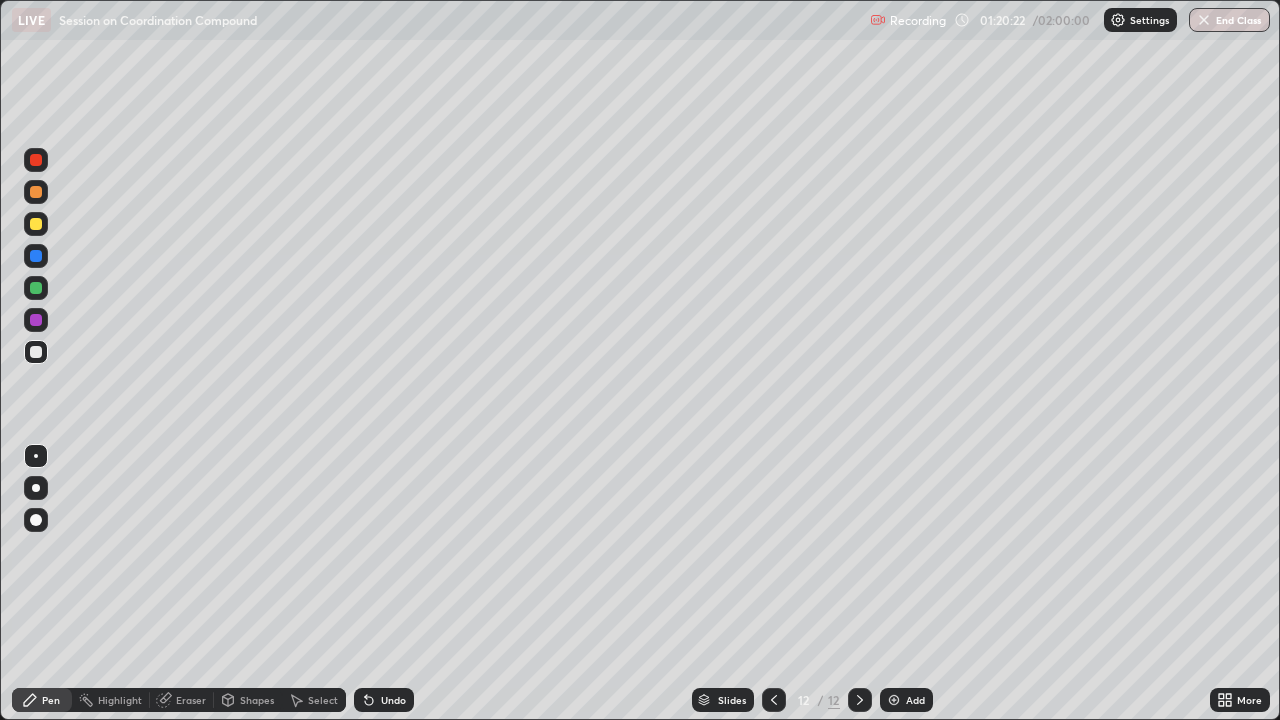 click on "Add" at bounding box center (915, 700) 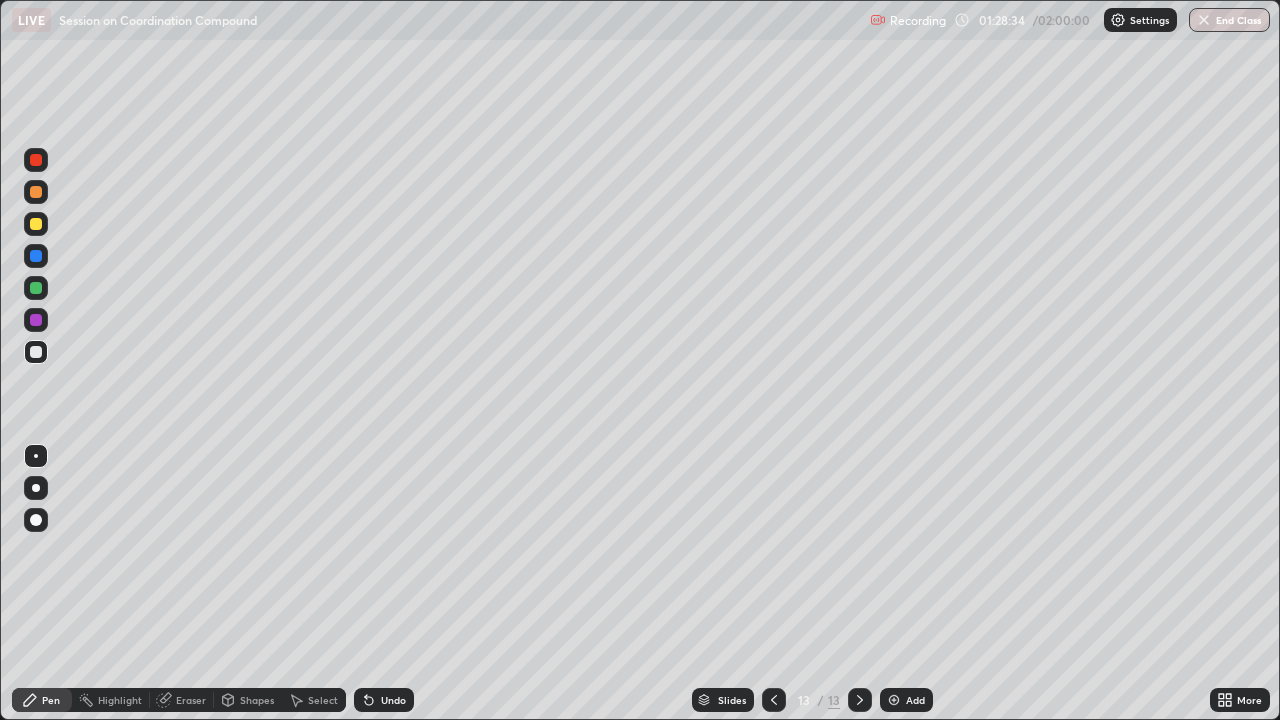 click on "Undo" at bounding box center (384, 700) 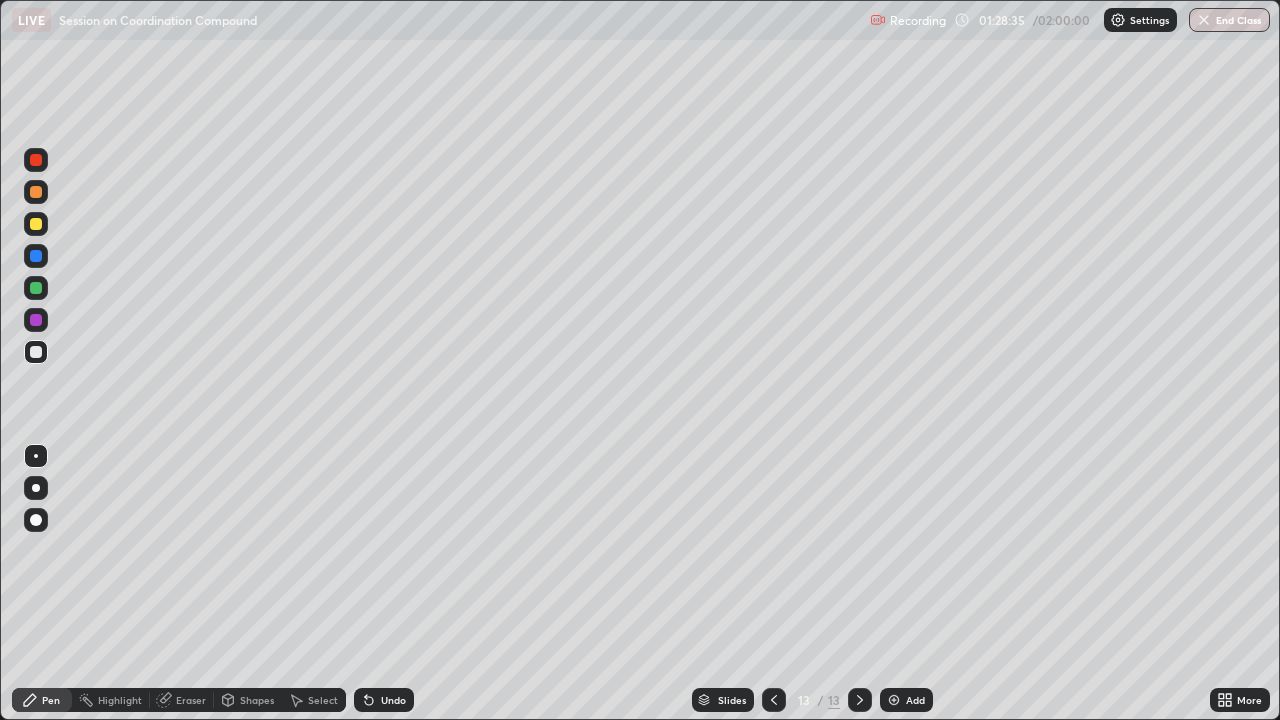 click on "Undo" at bounding box center (384, 700) 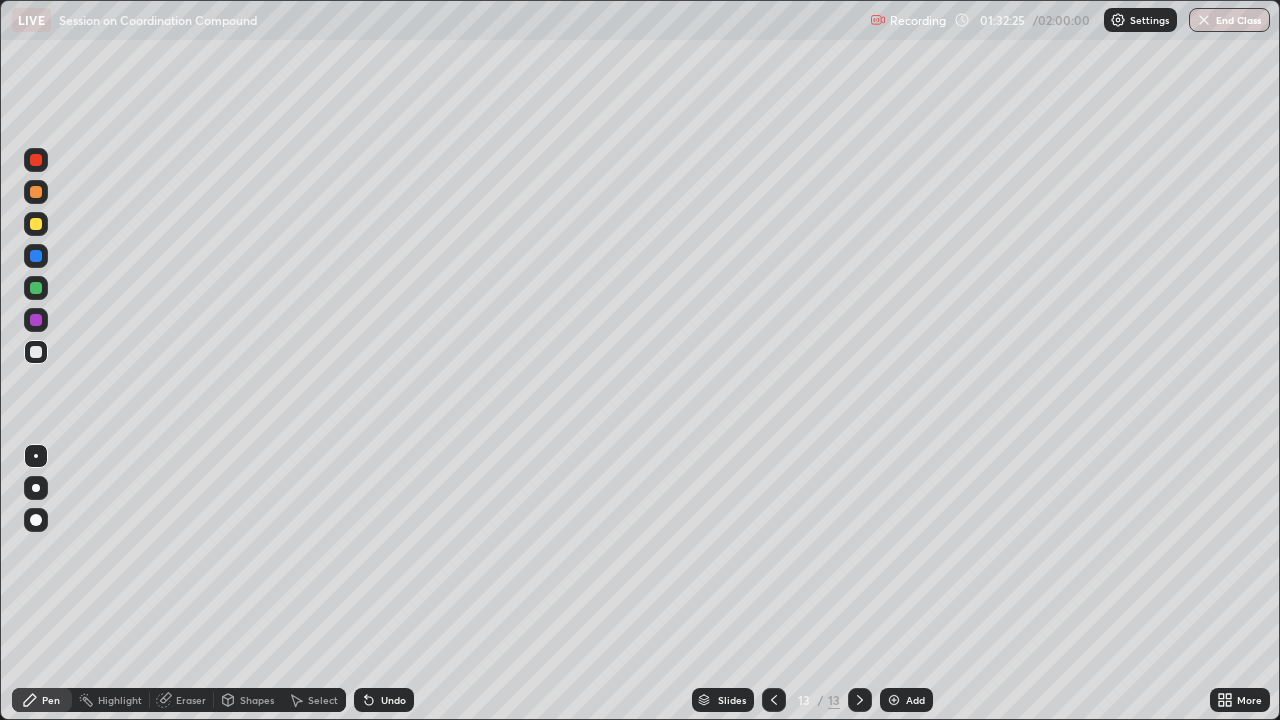 click at bounding box center [894, 700] 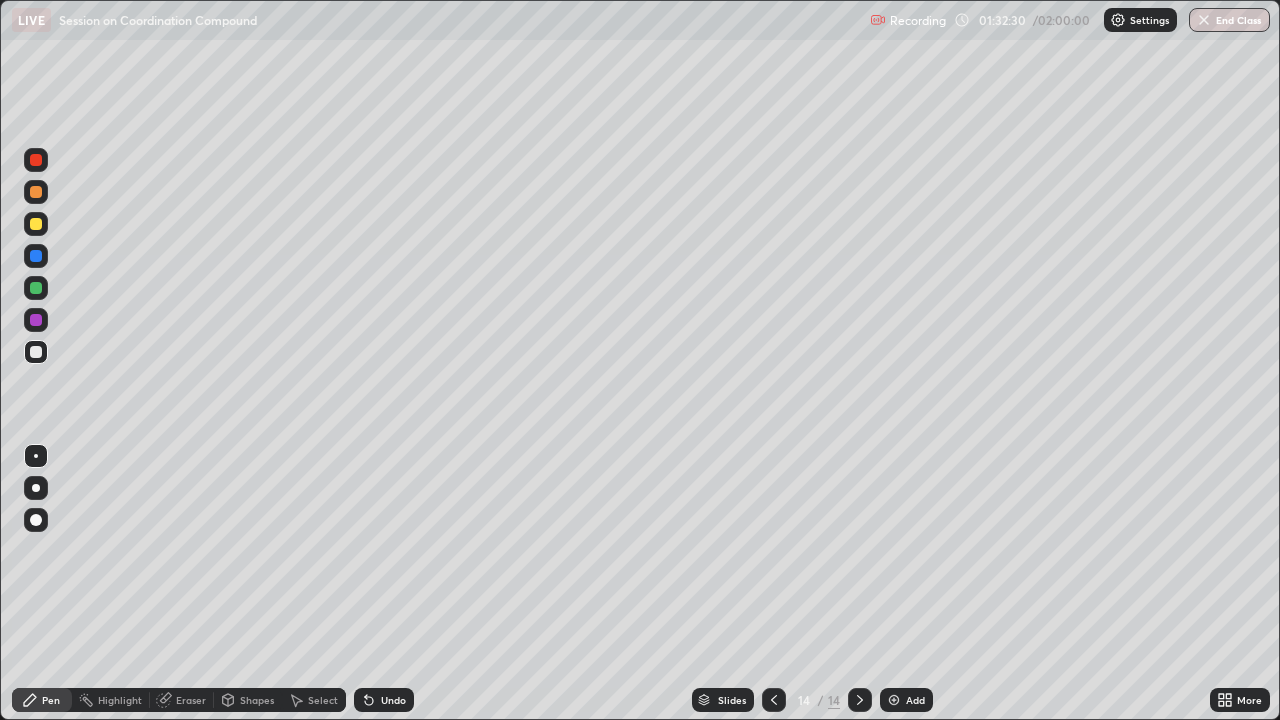 click 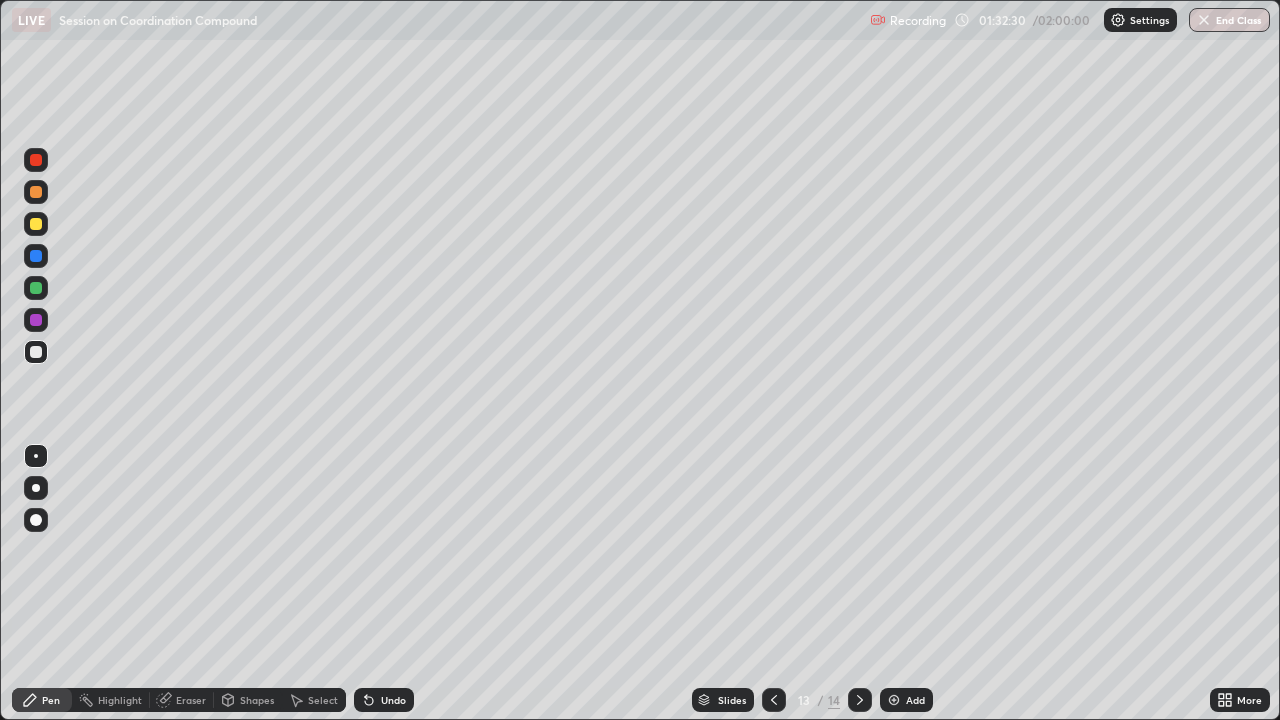 click 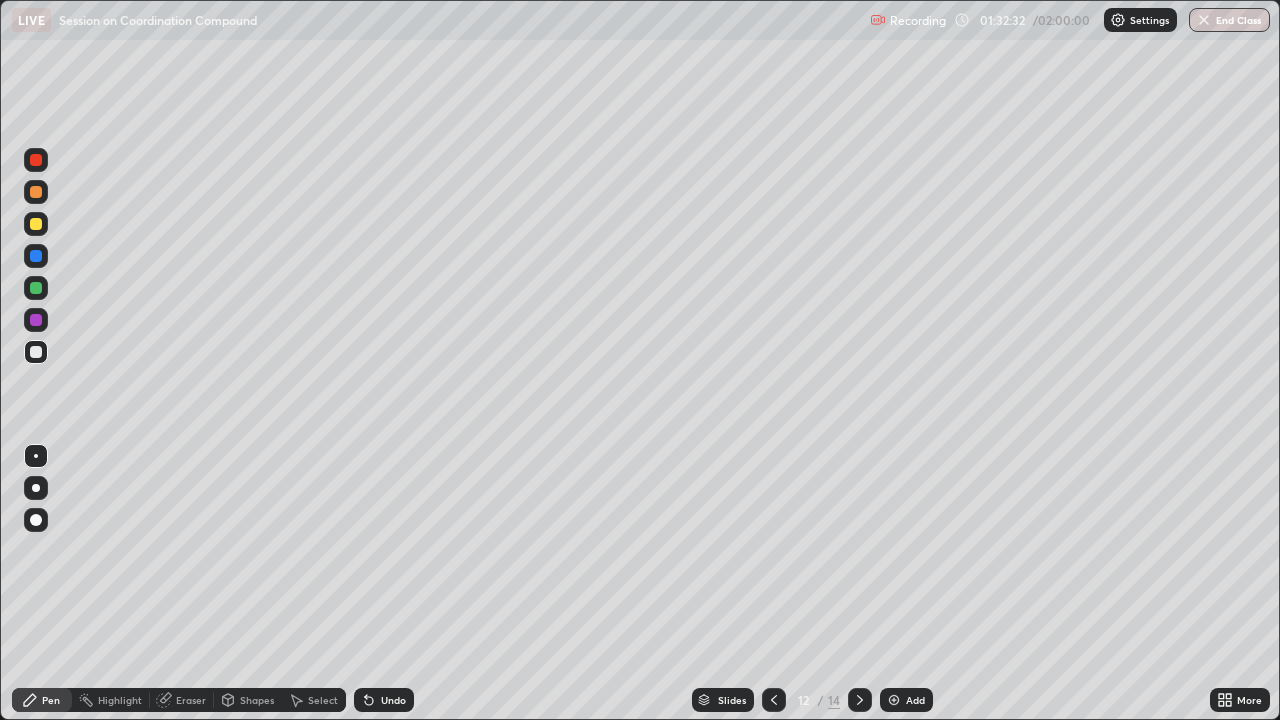 click 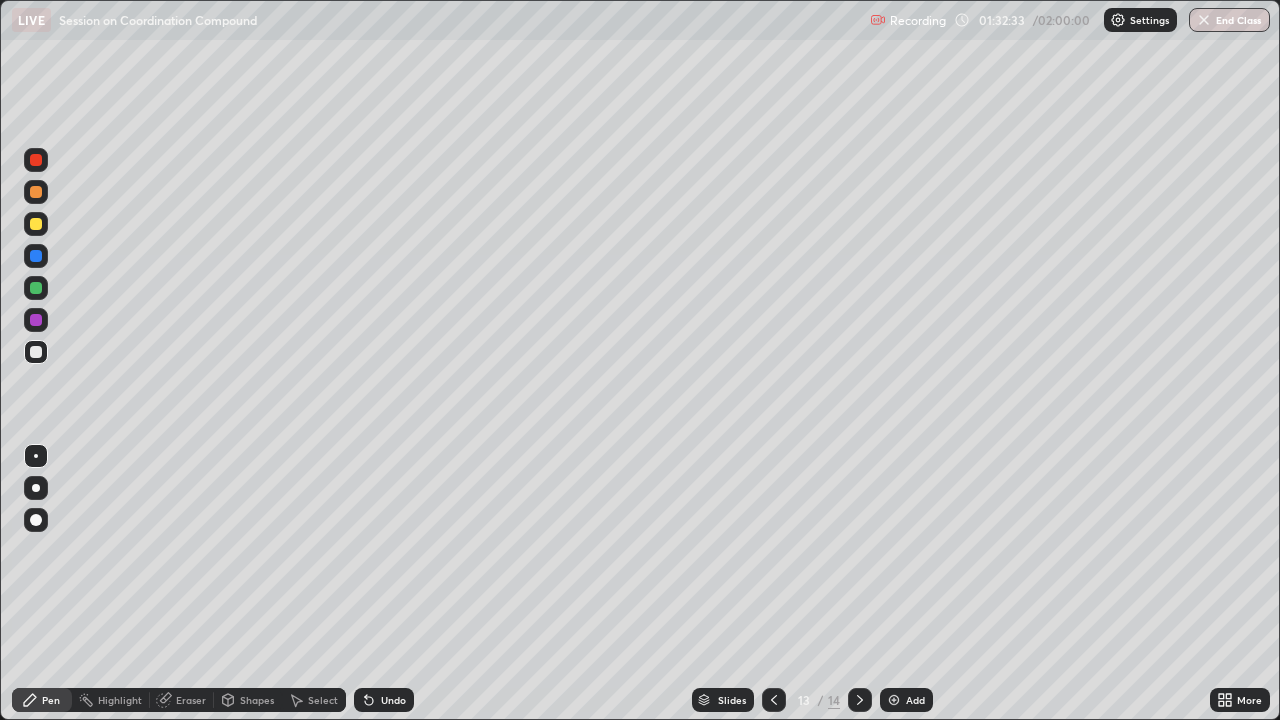 click at bounding box center [860, 700] 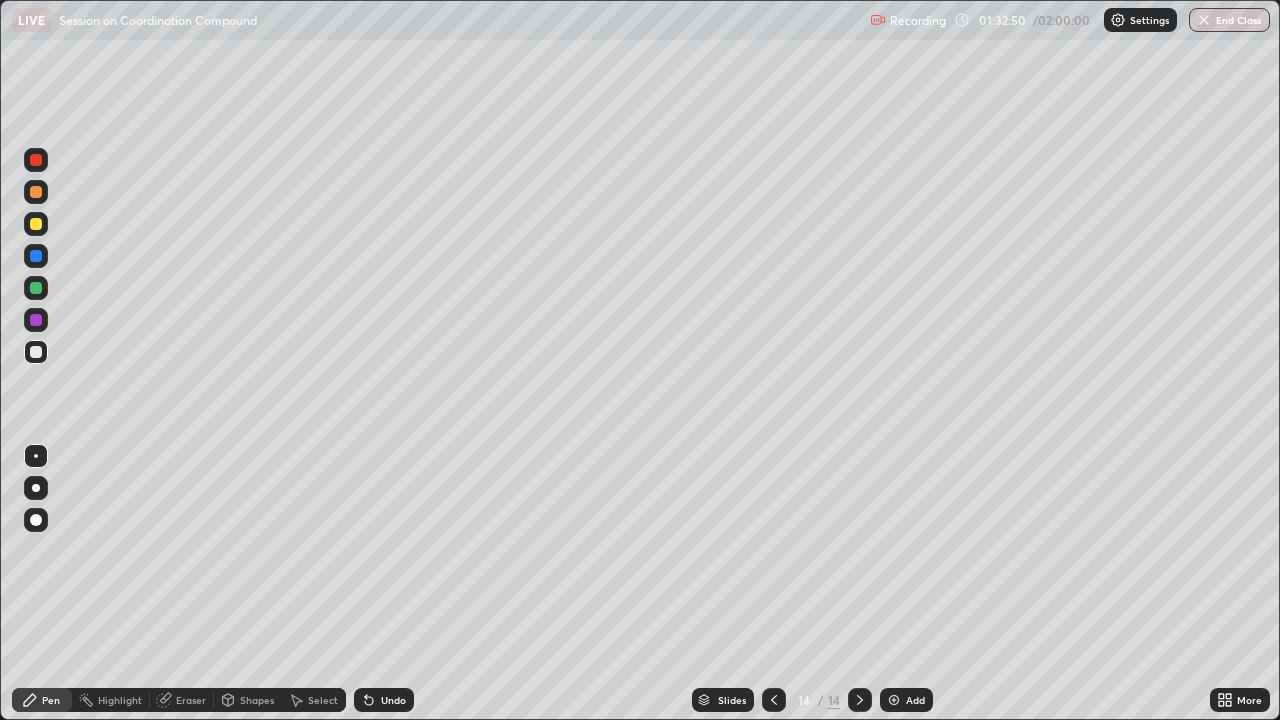 click at bounding box center [36, 352] 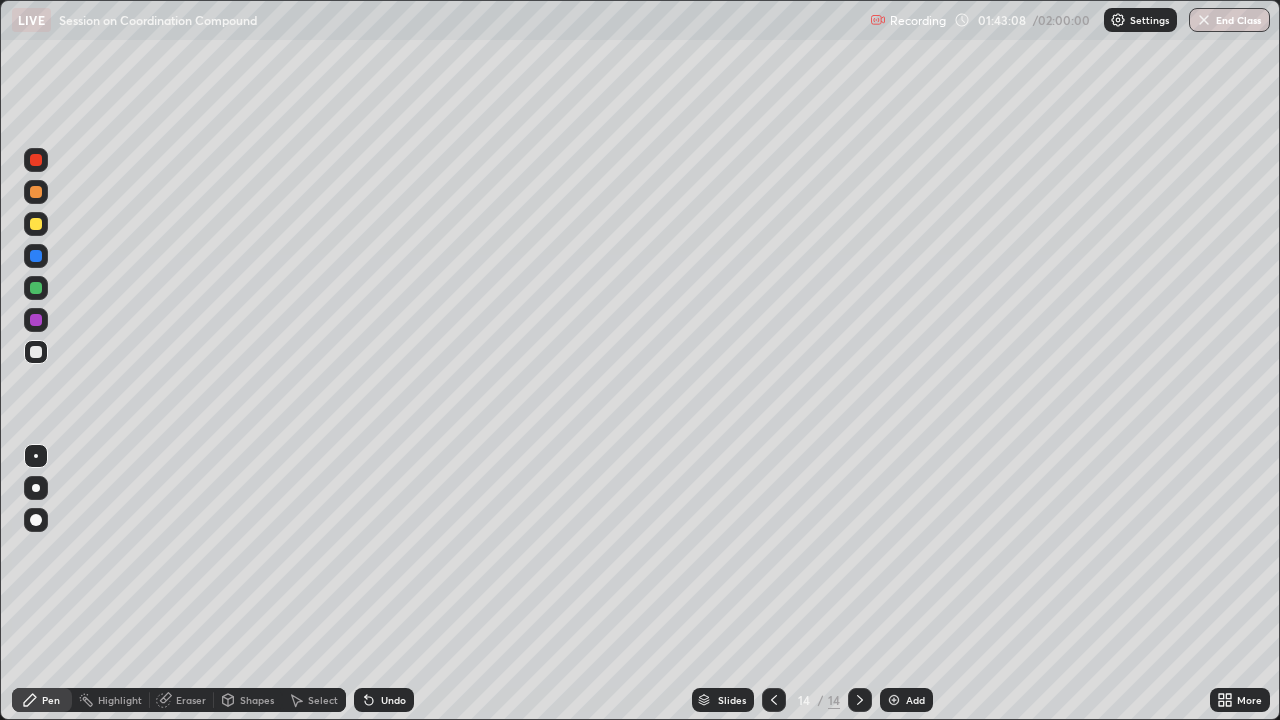 click at bounding box center (894, 700) 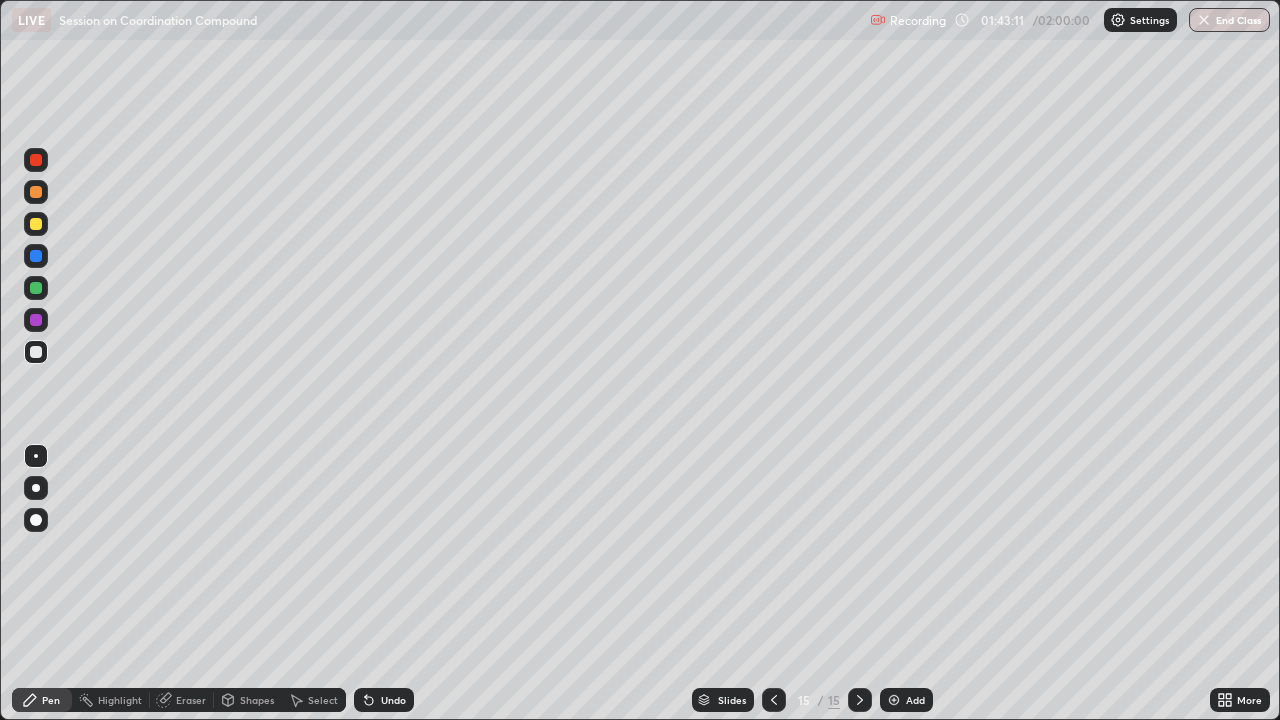 click at bounding box center [36, 224] 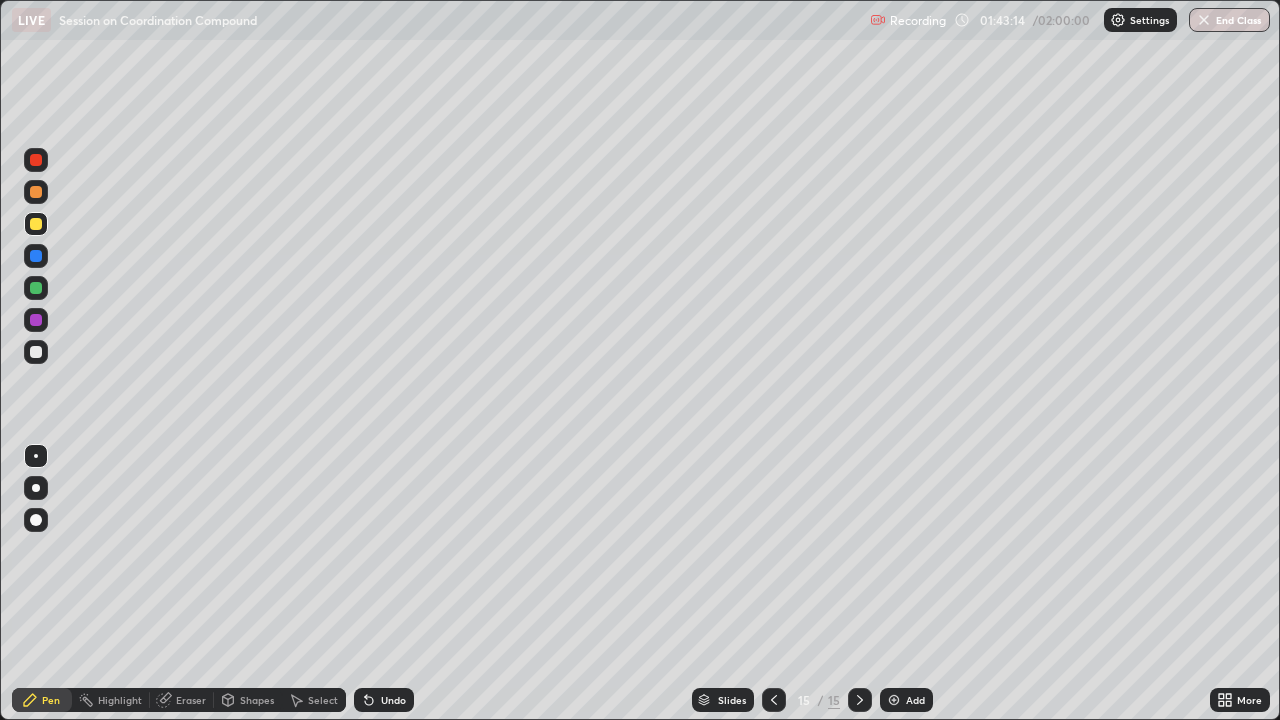 click at bounding box center [36, 352] 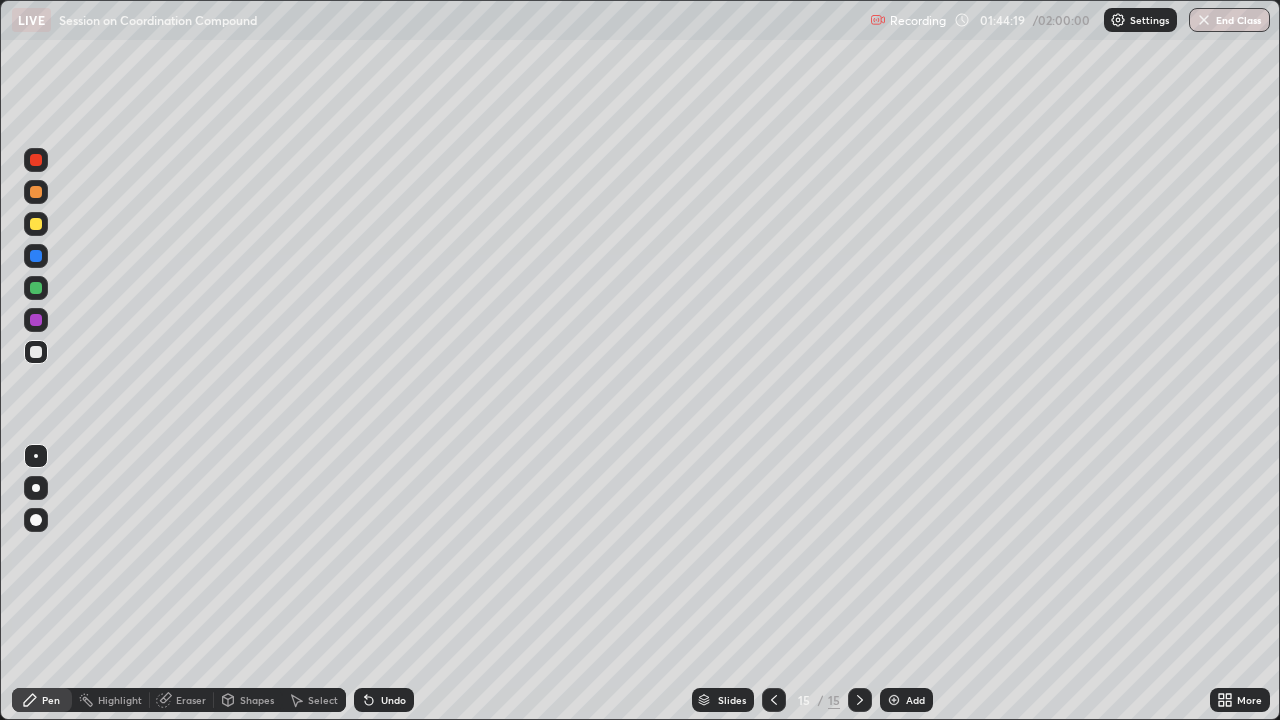 click on "Eraser" at bounding box center (182, 700) 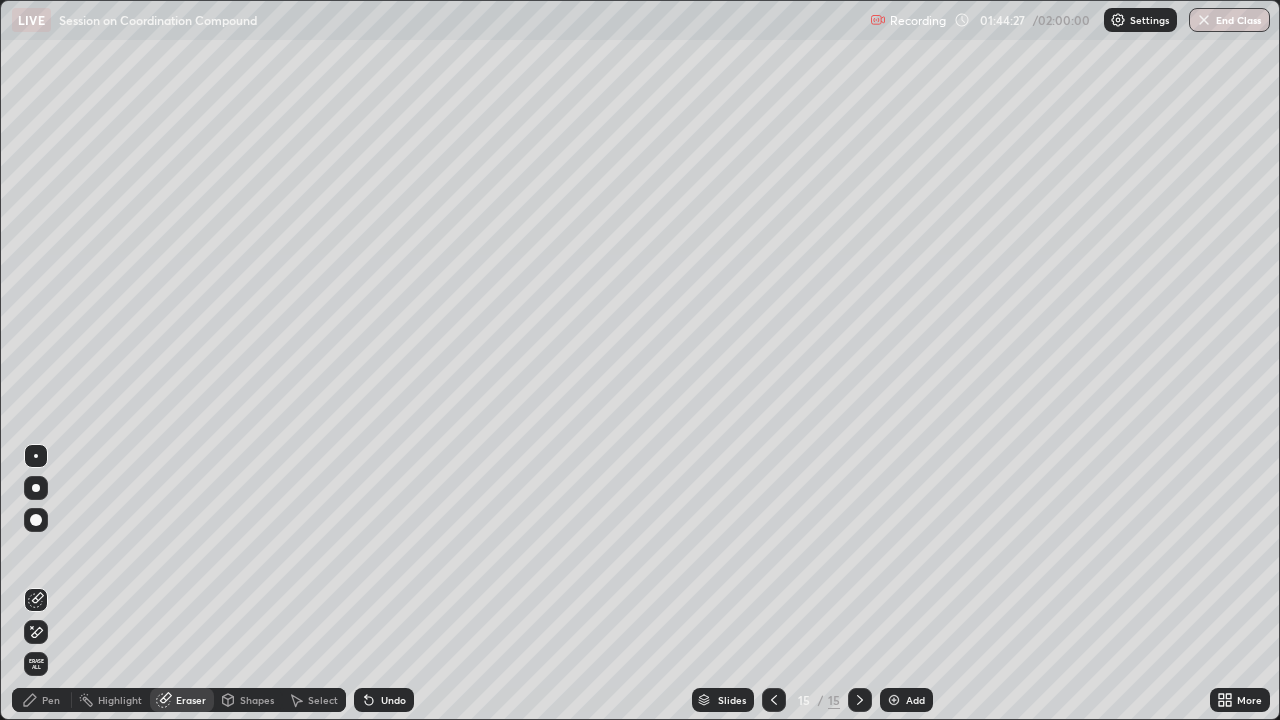 click on "Pen" at bounding box center [51, 700] 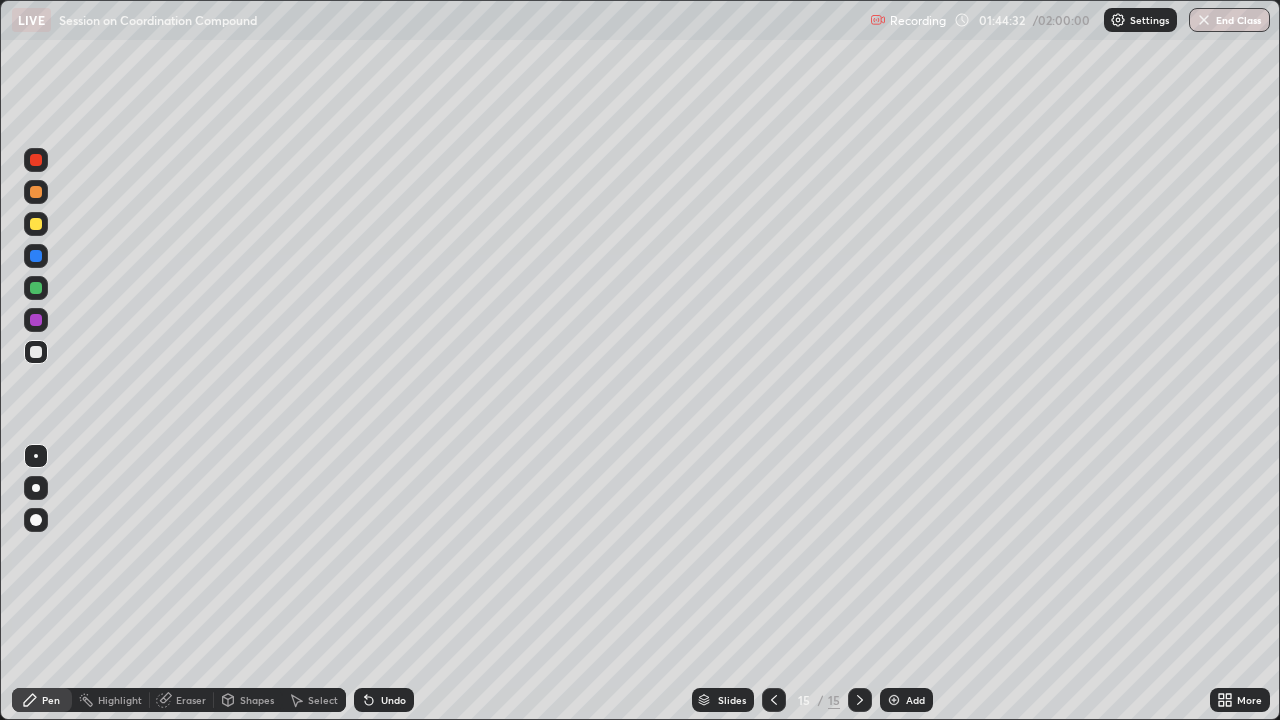 click on "Eraser" at bounding box center (182, 700) 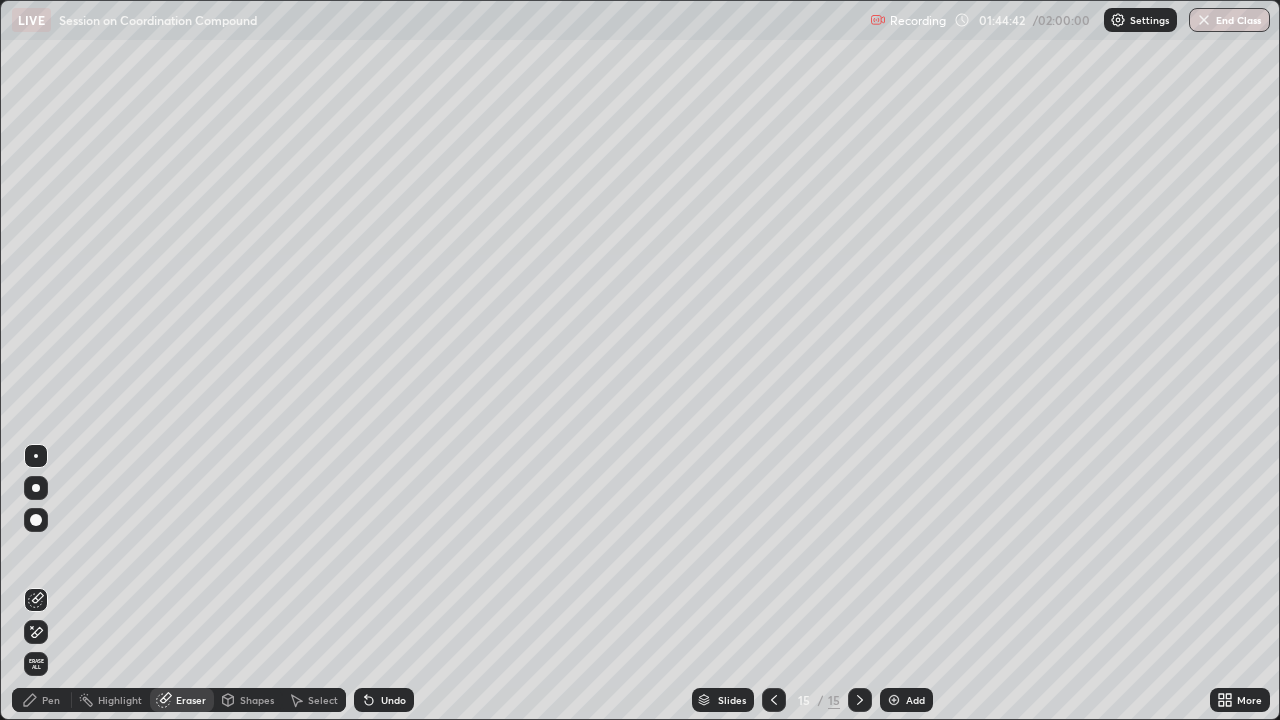 click on "Pen" at bounding box center [51, 700] 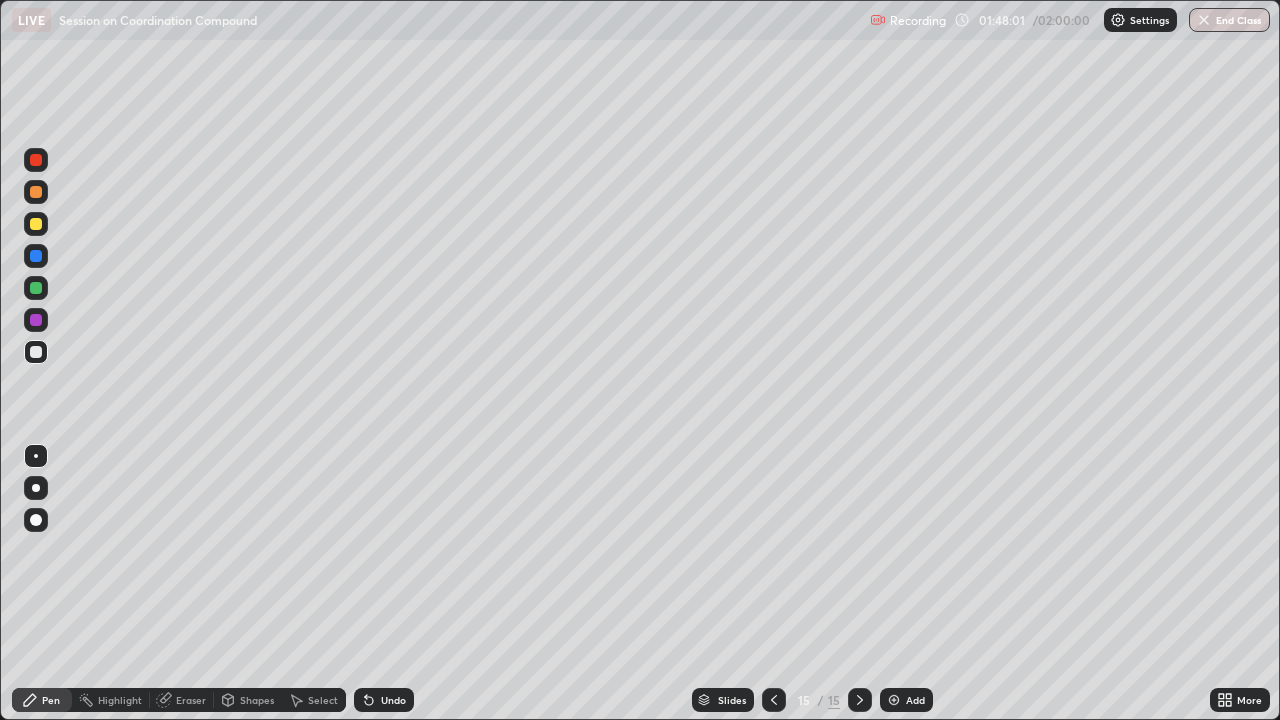 click on "Add" at bounding box center [915, 700] 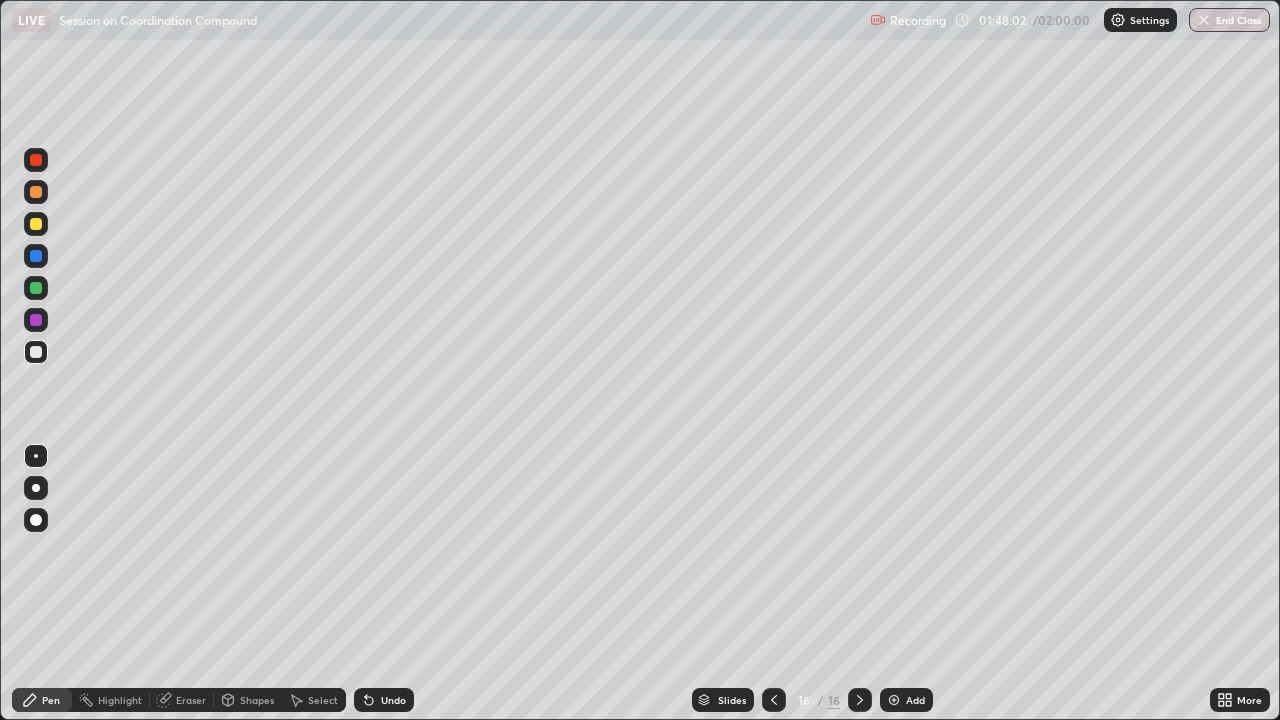 click at bounding box center (36, 224) 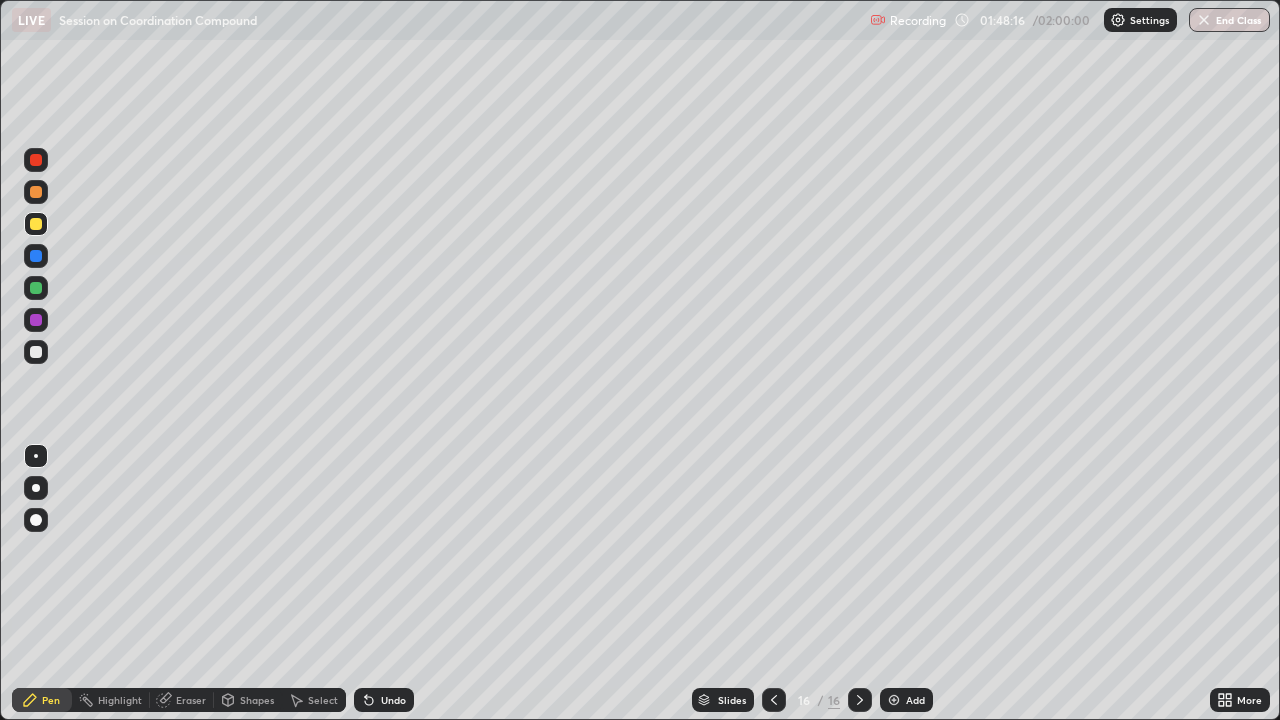 click at bounding box center [36, 352] 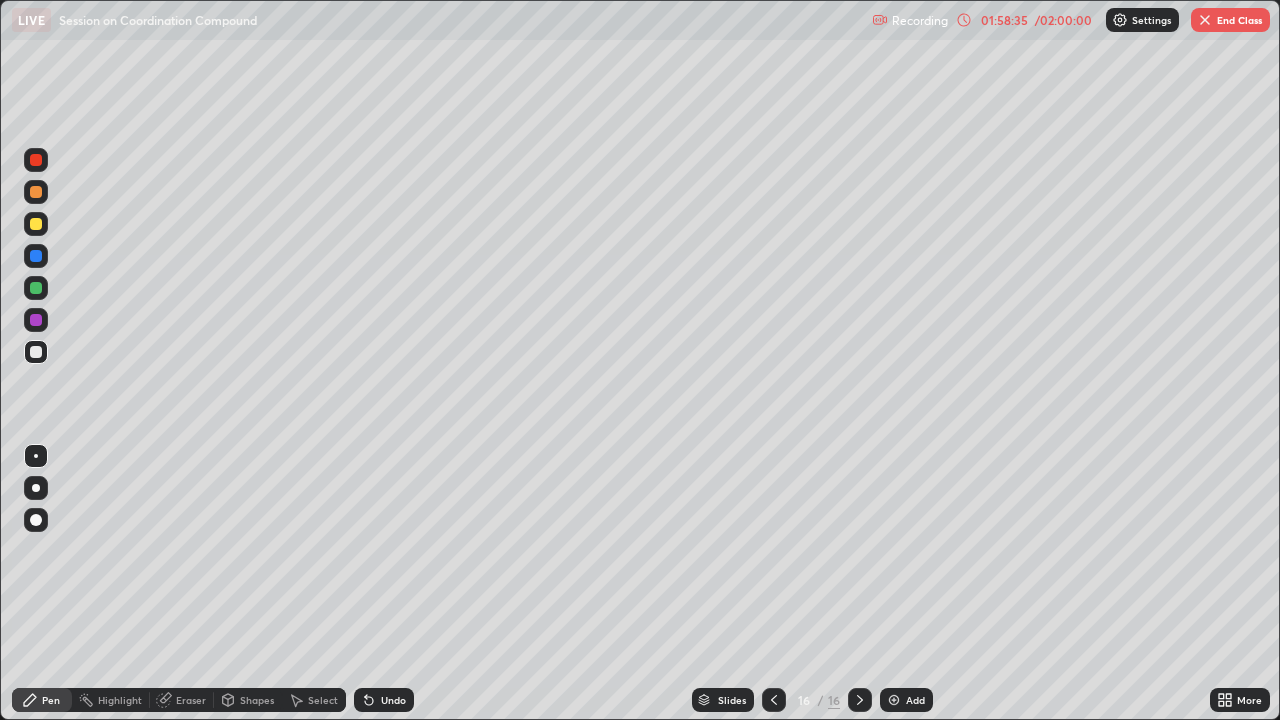 click on "End Class" at bounding box center [1230, 20] 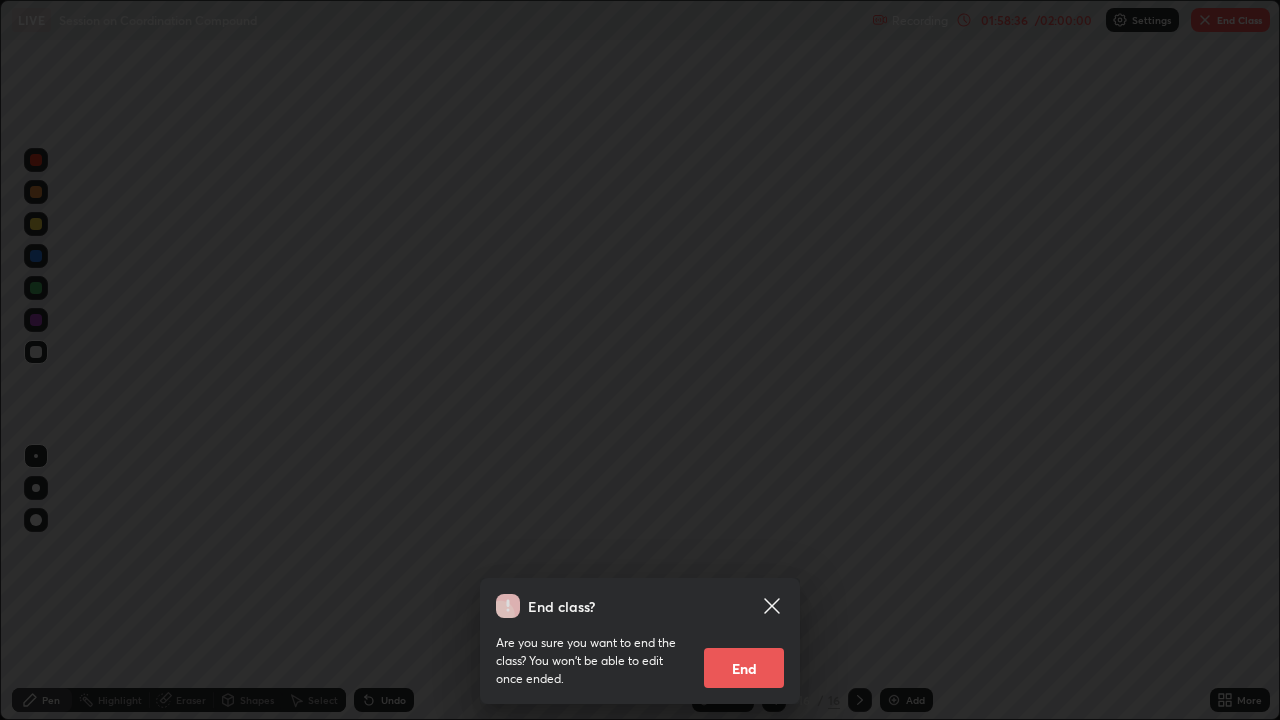click on "End" at bounding box center [744, 668] 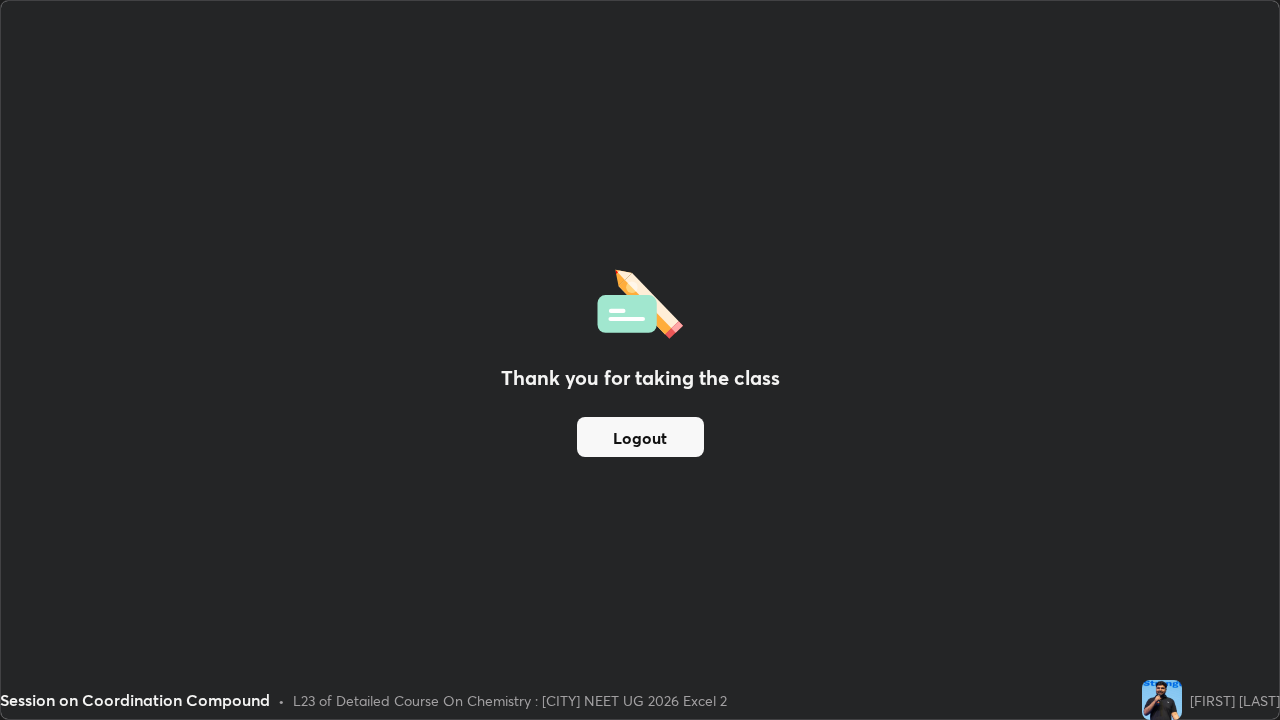 click on "Logout" at bounding box center (640, 437) 